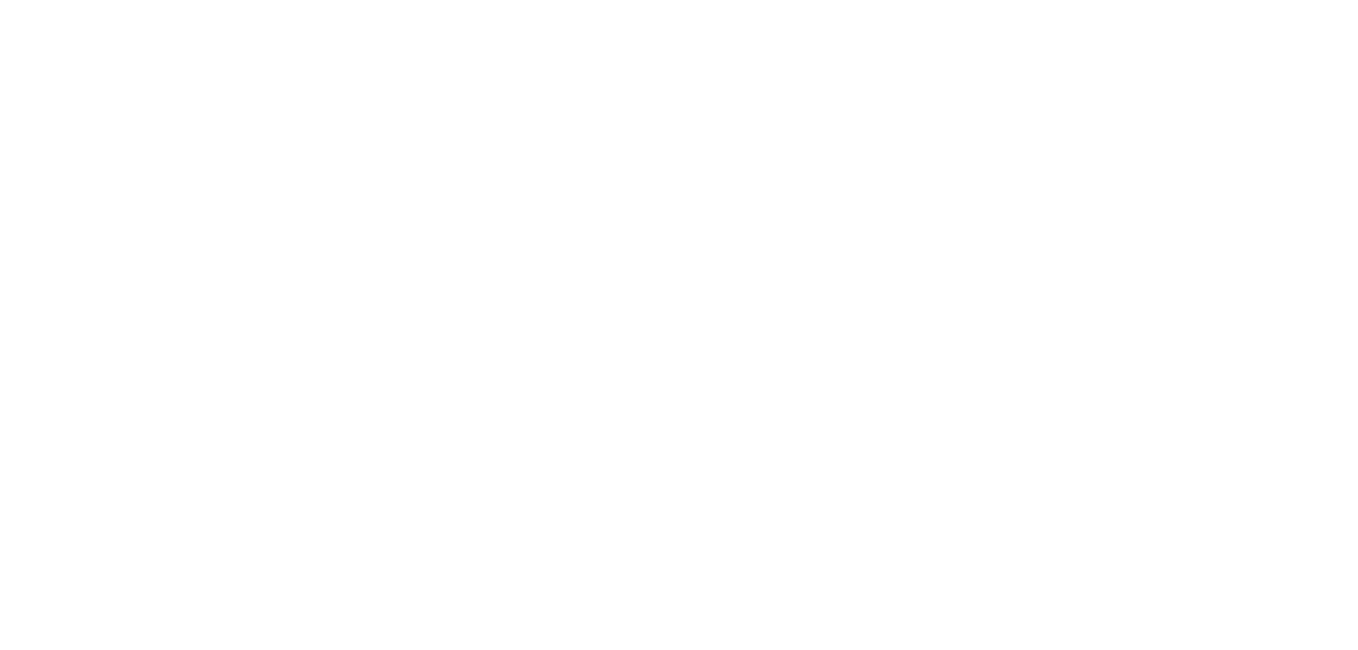 scroll, scrollTop: 0, scrollLeft: 0, axis: both 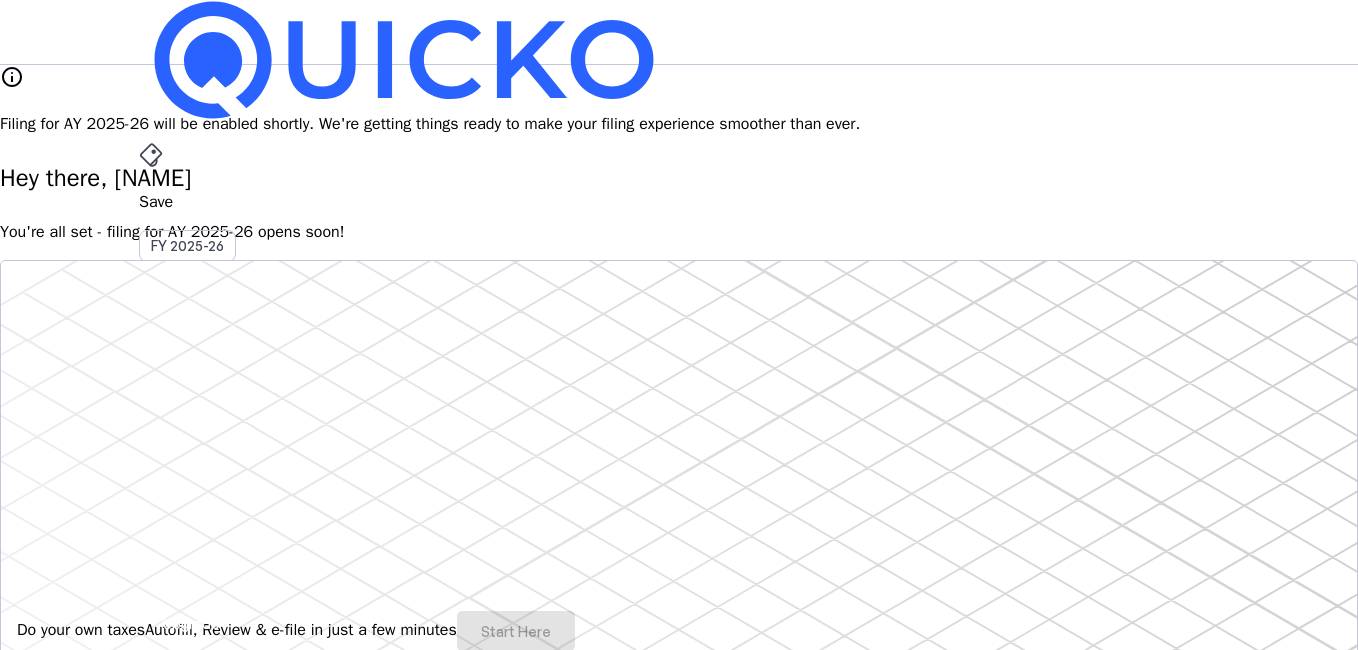 click on "info" at bounding box center [12, 77] 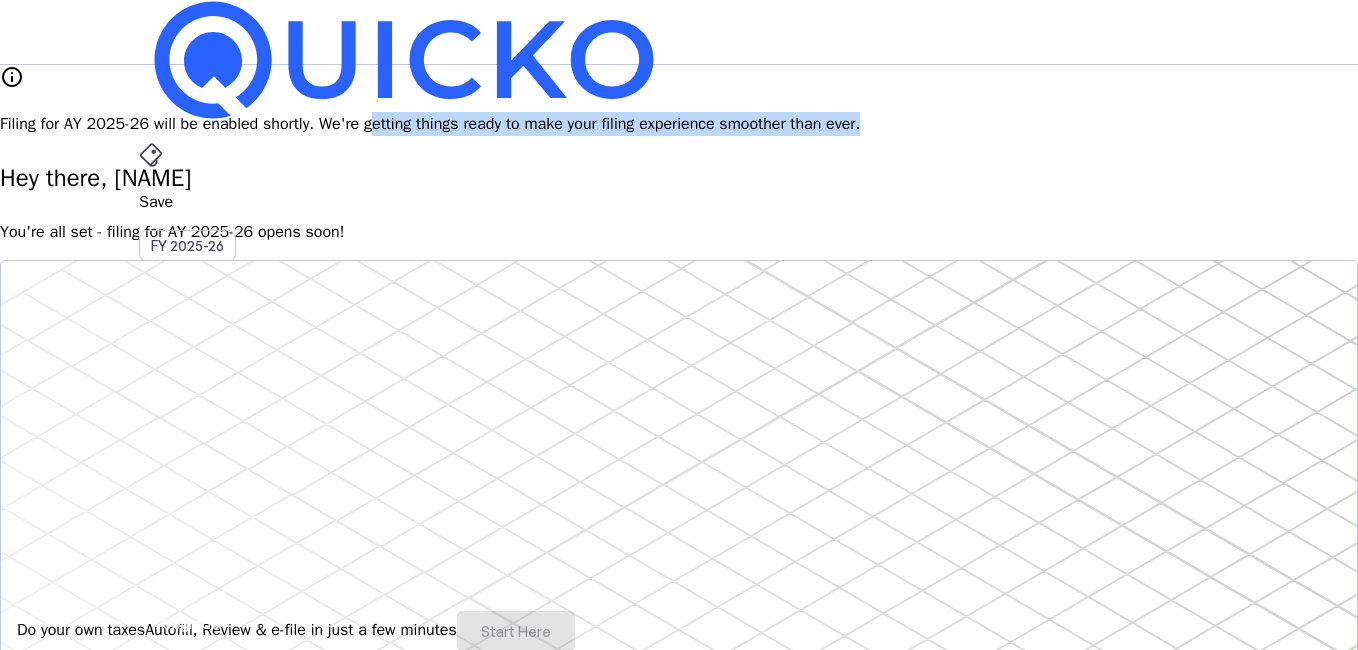 drag, startPoint x: 637, startPoint y: 92, endPoint x: 1087, endPoint y: 93, distance: 450.0011 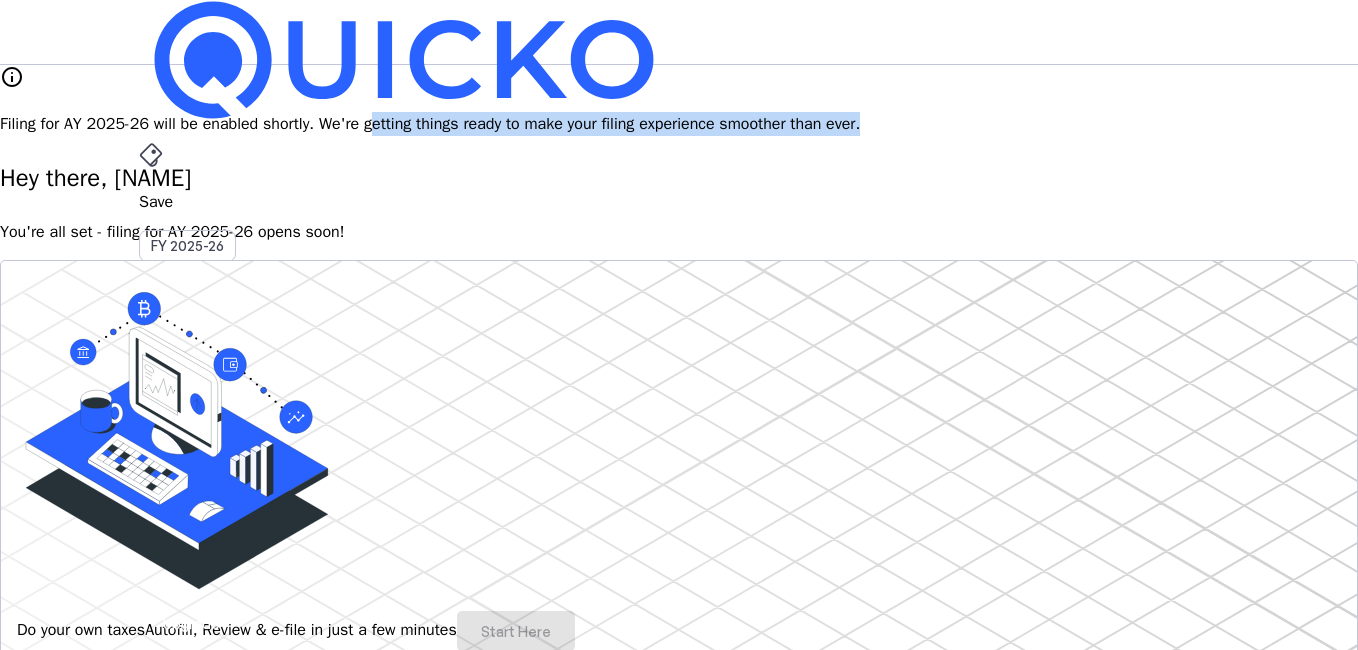 click on "info Filing for AY [YEAR]-[YEAR] will be enabled shortly. We're getting things ready to make your filing experience smoother than ever." at bounding box center [679, 100] 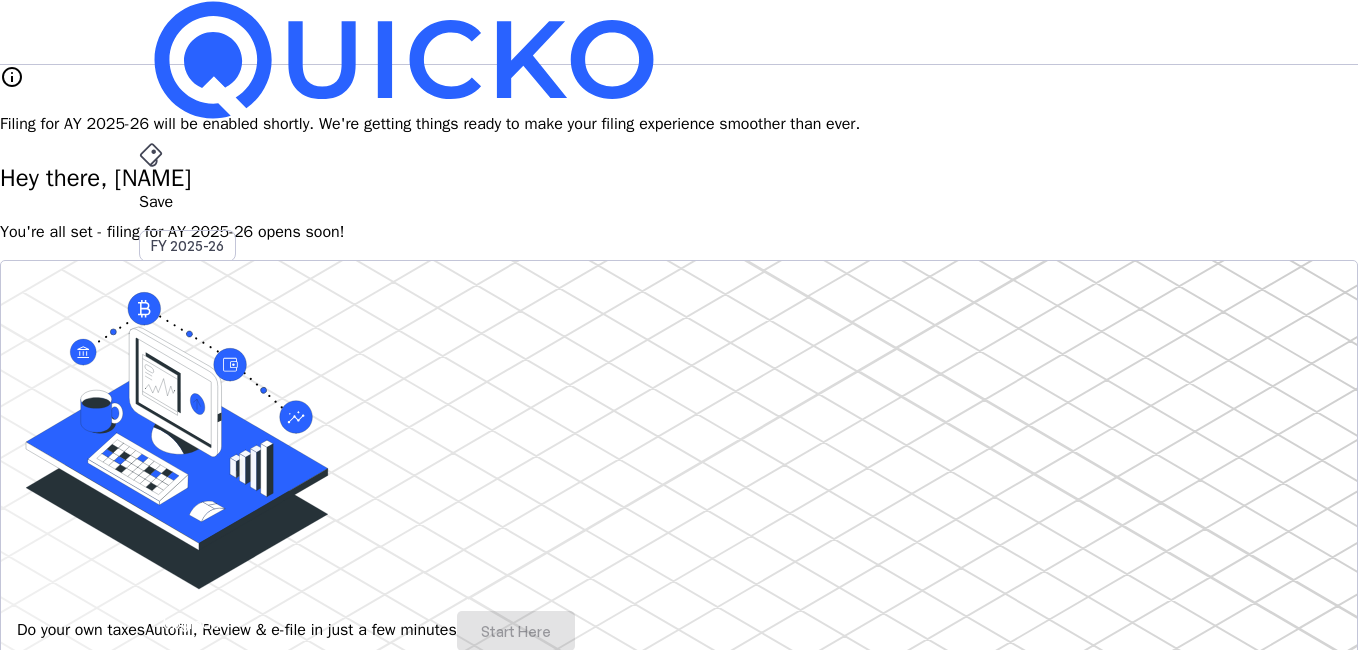 click on "info Filing for AY [YEAR]-[YEAR] will be enabled shortly. We're getting things ready to make your filing experience smoother than ever. Hey there, [NAME] You're all set - filing for AY [YEAR]-[YEAR] opens soon! Do your own taxes Autofill, Review & e-file in just a few minutes Start Here info Filing for AY [YEAR]-[YEAR] will be available soon. 4.8/5 | 1400 reviews We do your taxes Expert will prepare, review & e-file your tax return, making sure nothing gets missed. Explore Benefits of filing on Quicko Fetch everything using Autofill Automatically retrieve your income, deductions, tax credits & losses directly from ITD. No need of any forms! Connect to multiple apps In just a few clicks, seamlessly fetch all your trades directly from your broker and ensure accurate reporting. Get Personalized Insights Gain full visibility into the computation. Easily view and understand how your taxes are calculated. Explore Upgrade to Elite Learn More File Revised Return Revise Return View E-Filed Returns Explore FAQs" at bounding box center [679, 1619] 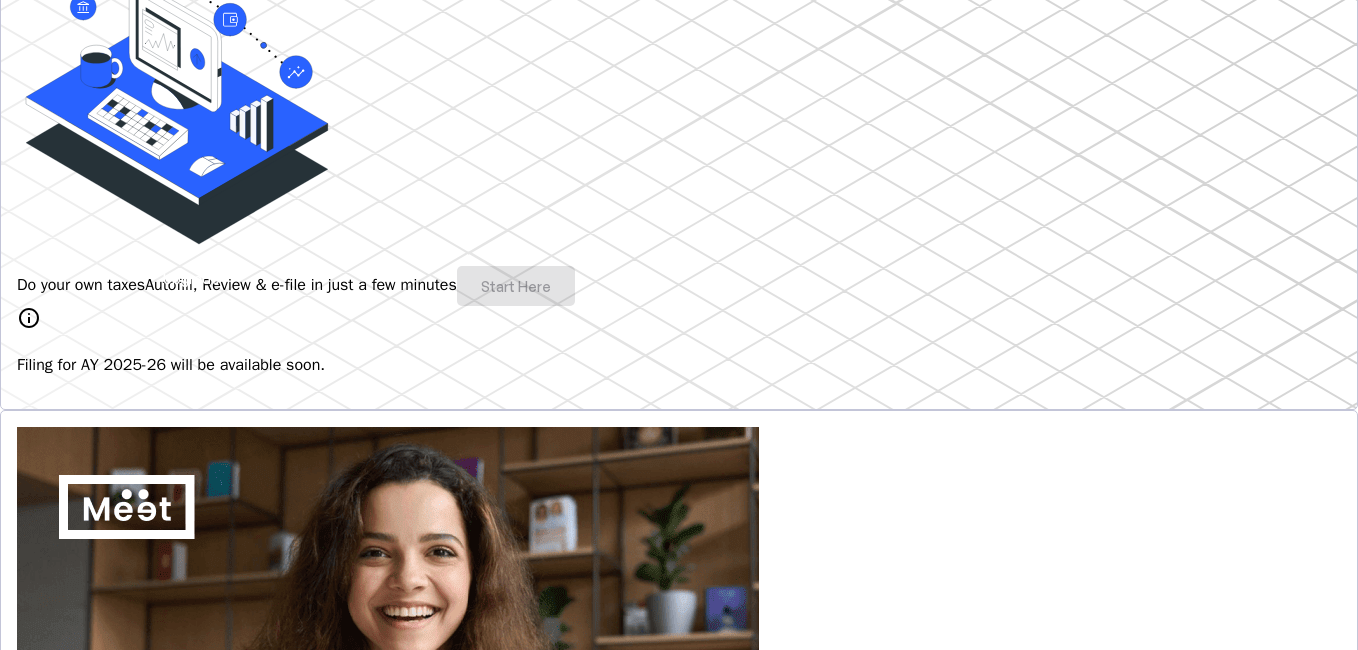 scroll, scrollTop: 400, scrollLeft: 0, axis: vertical 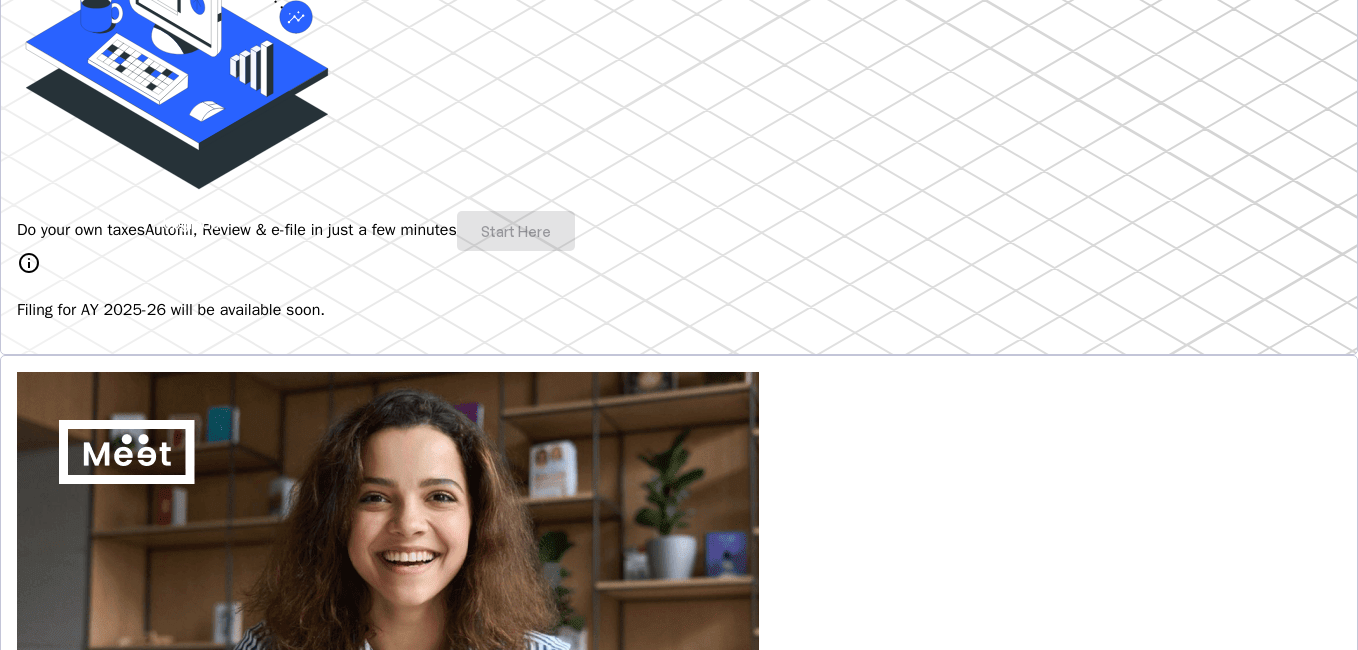 click on "Do your own taxes   Autofill, Review & e-file in just a few minutes   Start Here" at bounding box center [679, 231] 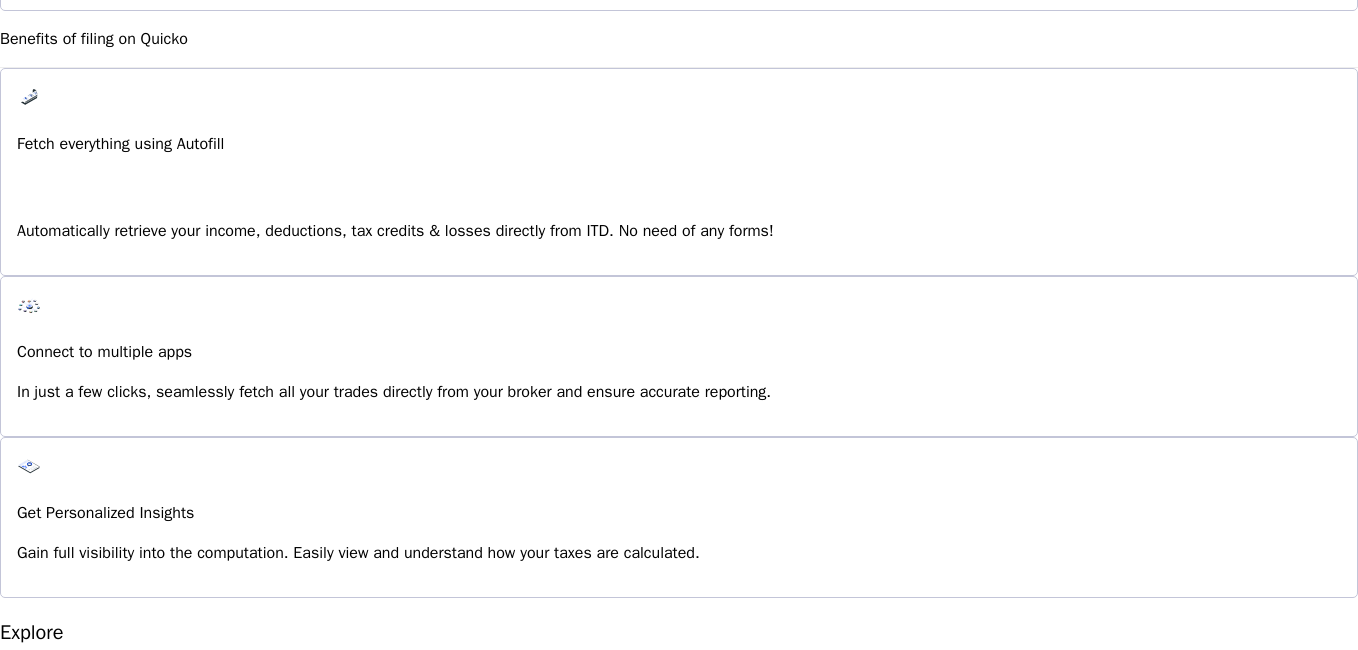 scroll, scrollTop: 1400, scrollLeft: 0, axis: vertical 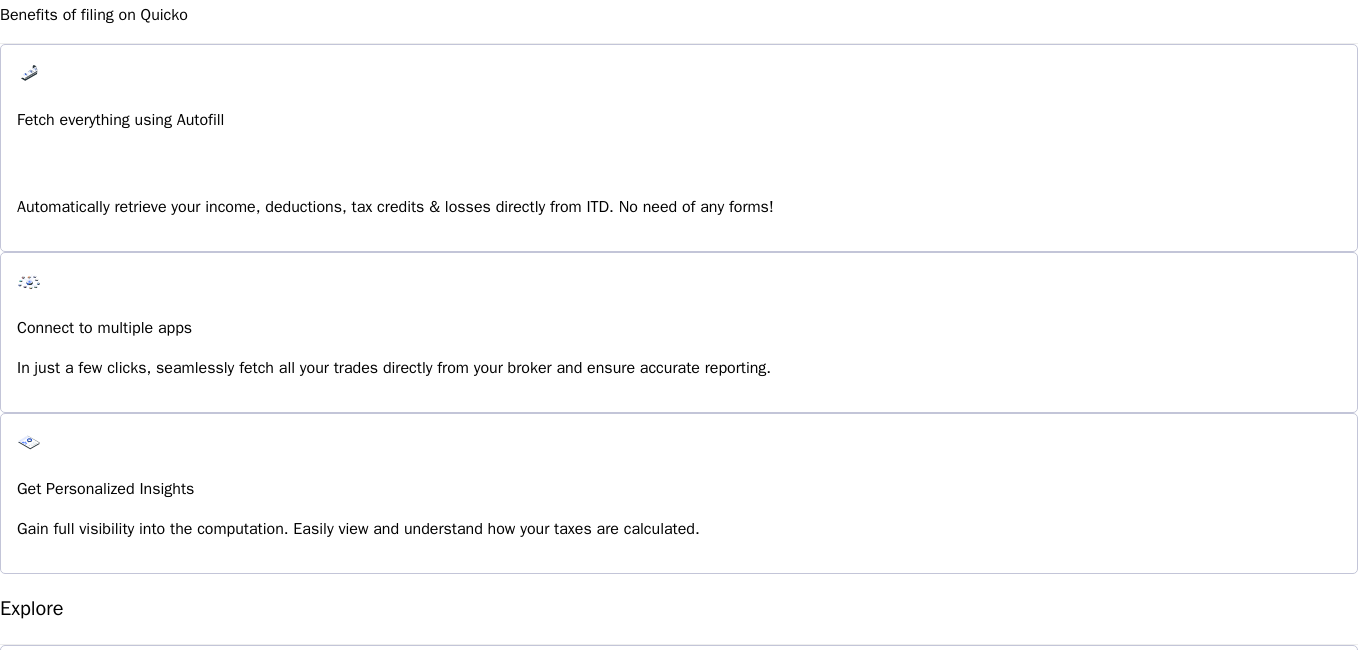 click on "Explore" at bounding box center [51, 1093] 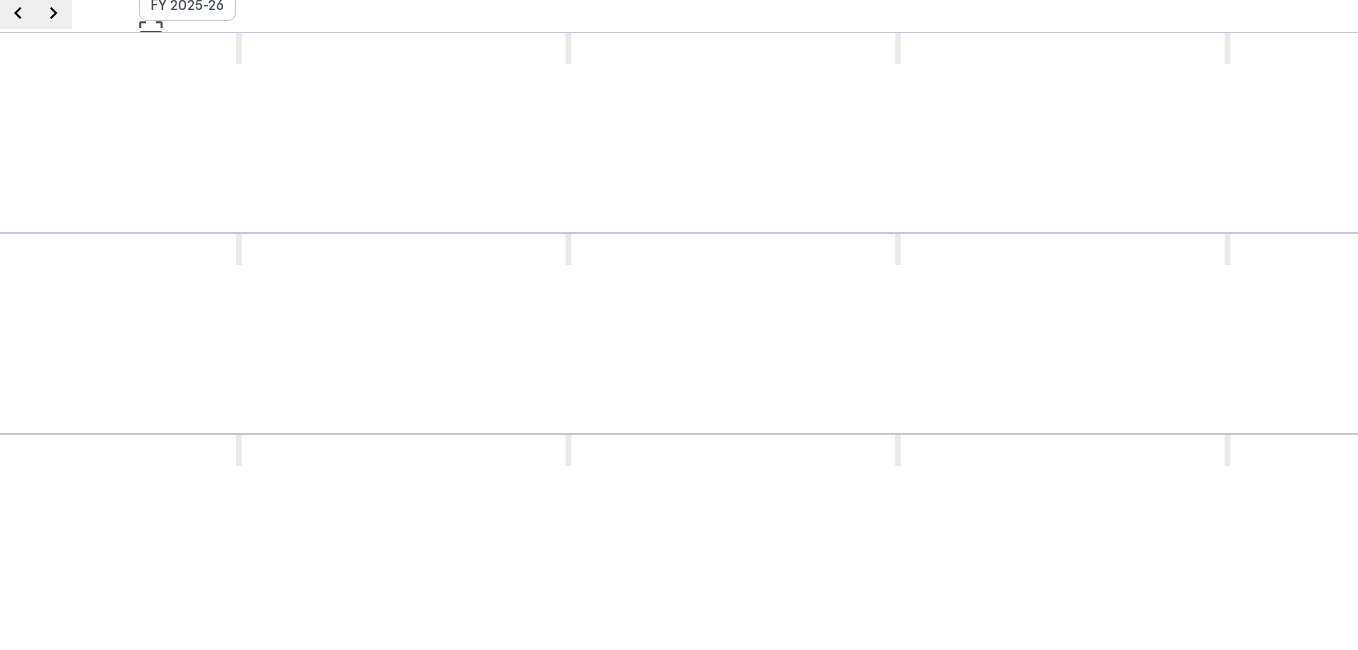 scroll, scrollTop: 0, scrollLeft: 0, axis: both 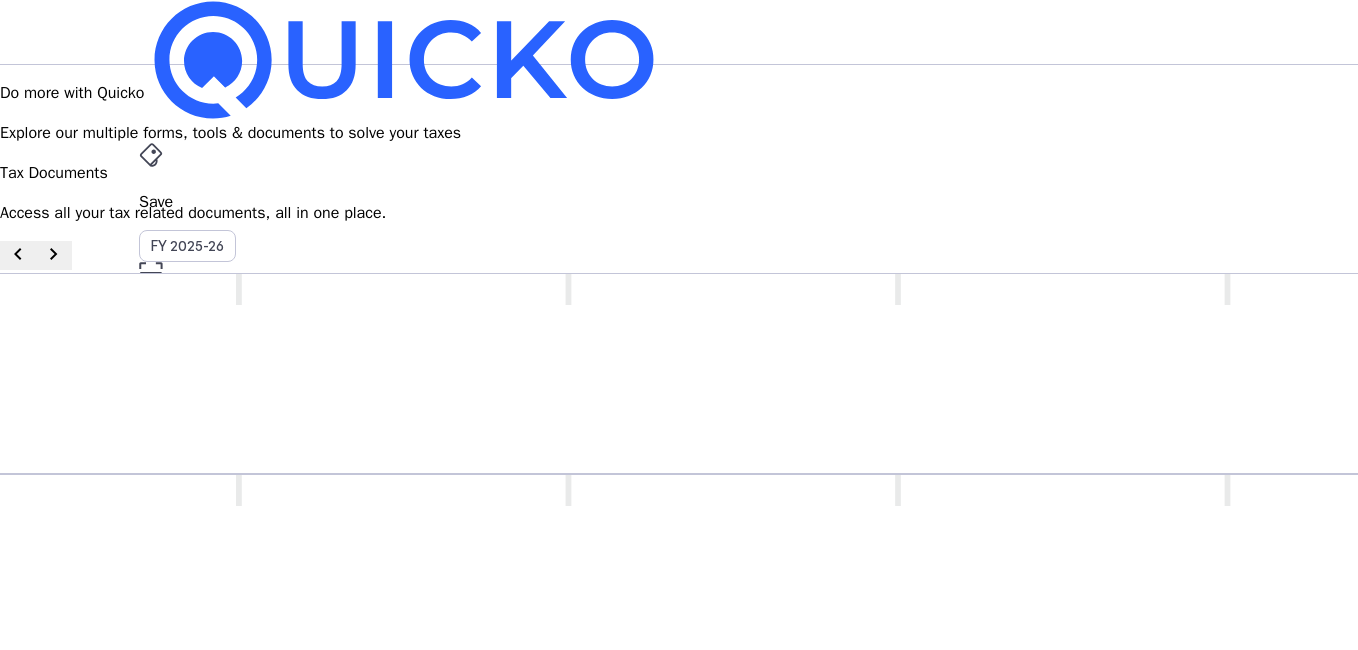 click on "AY 2025-26" at bounding box center (188, 452) 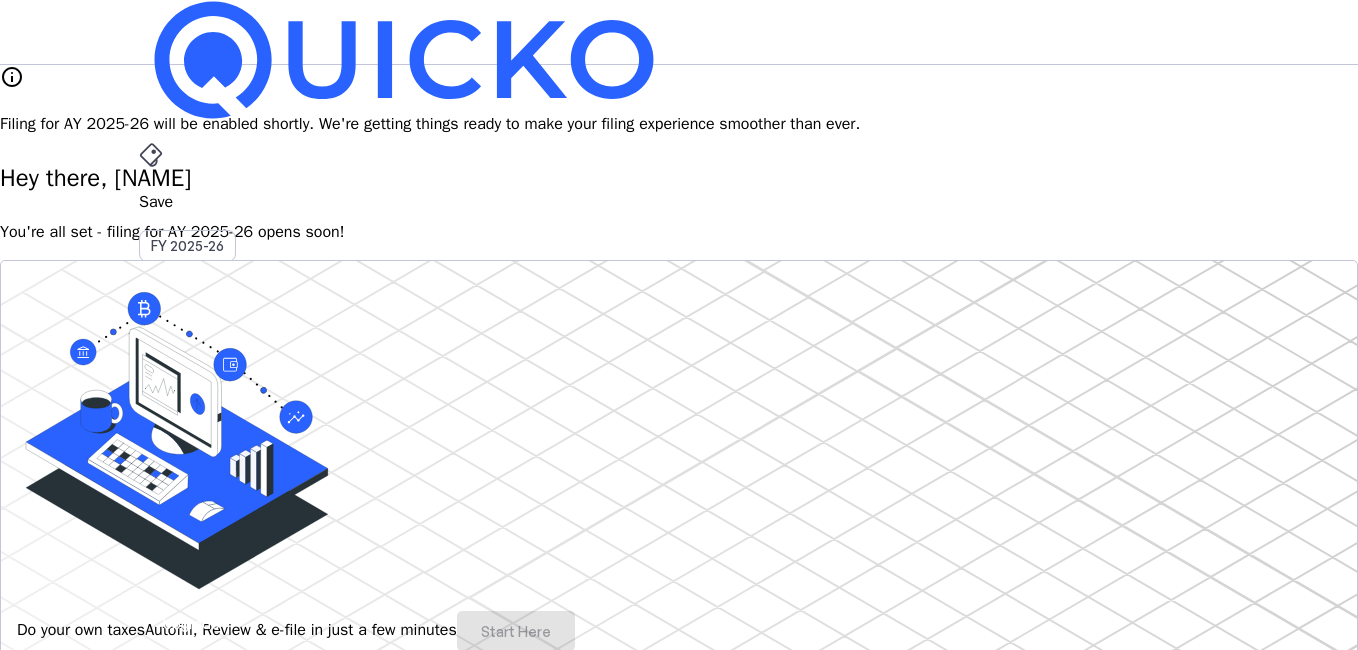 click on "Pay" at bounding box center [679, 202] 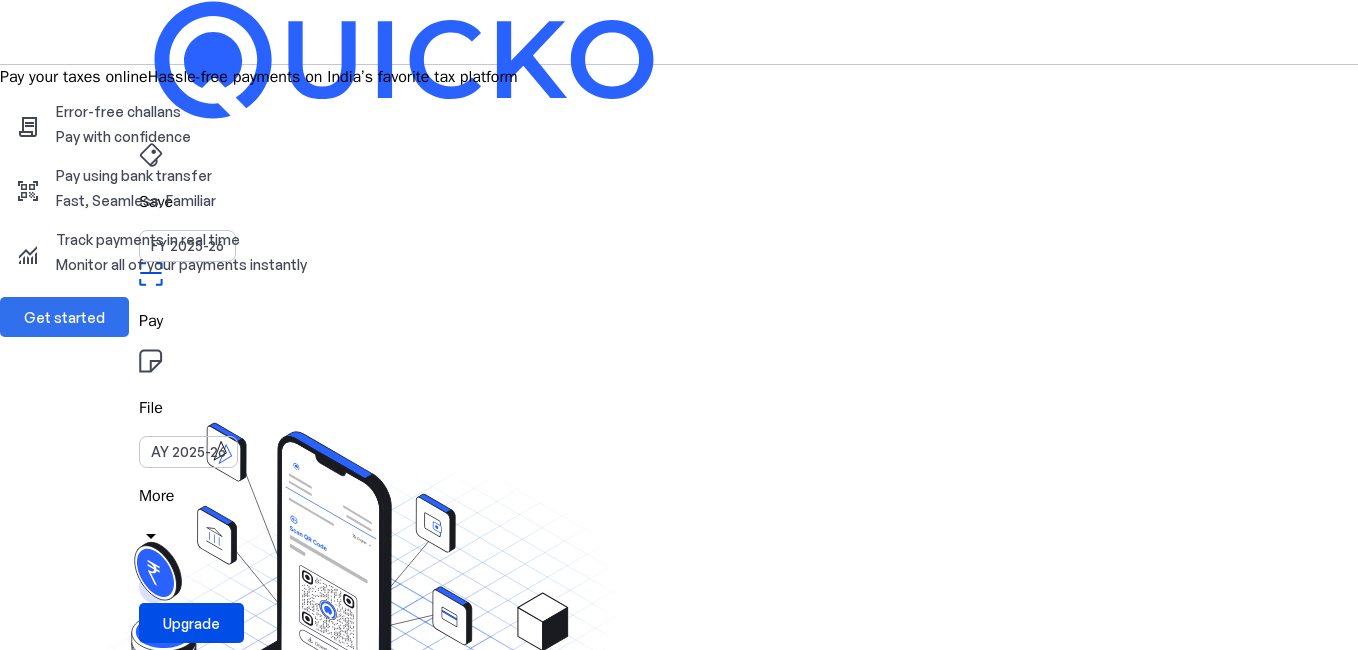 click on "Get started" at bounding box center (64, 317) 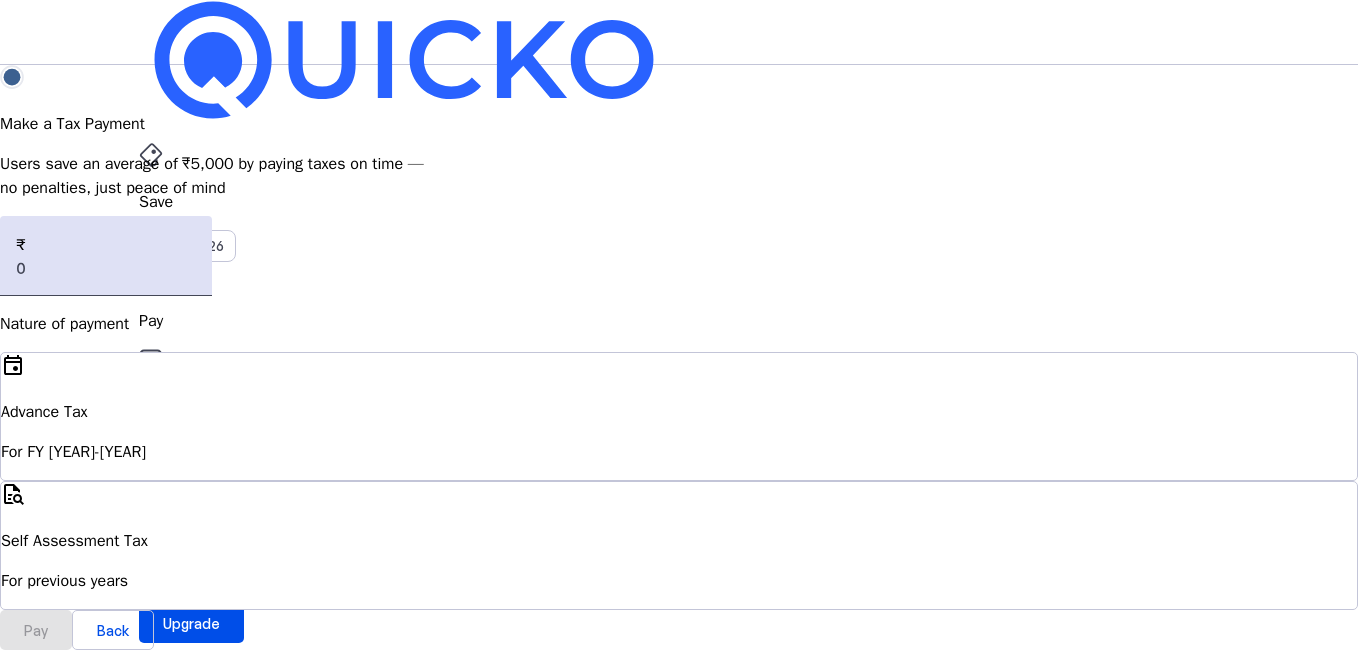 click on "quick_reference_all Self Assessment Tax For previous years" at bounding box center [679, 545] 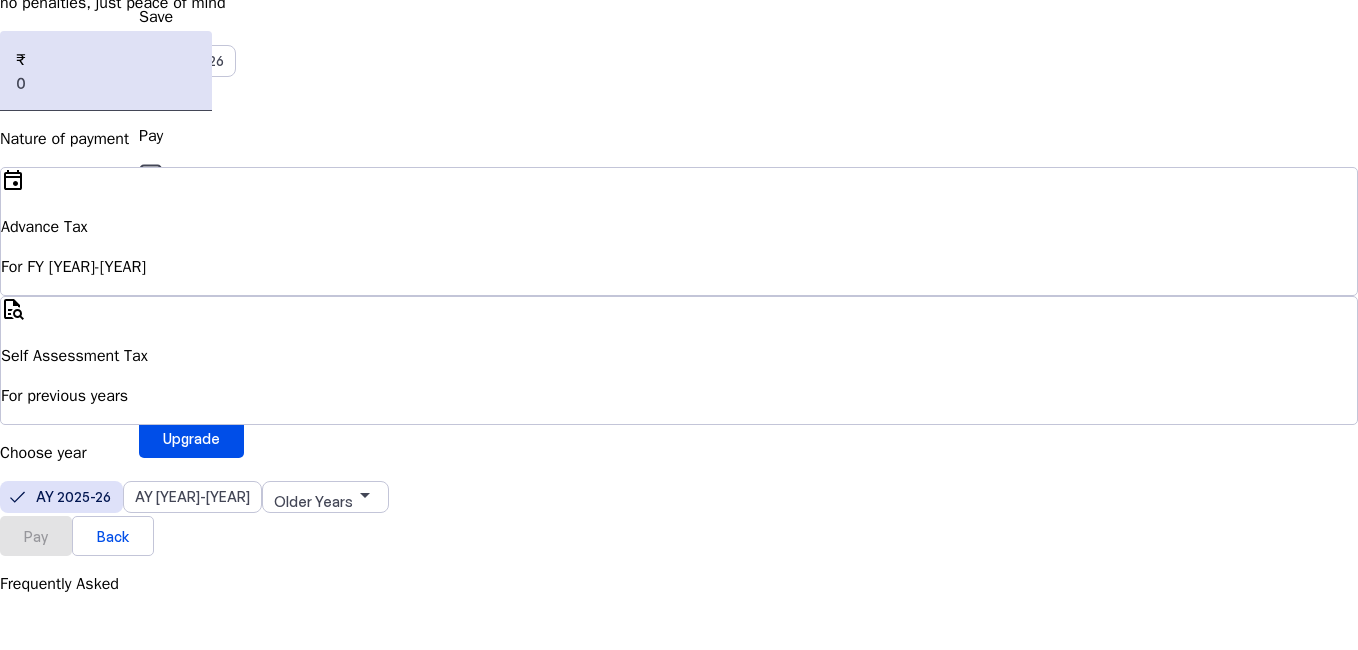 scroll, scrollTop: 213, scrollLeft: 0, axis: vertical 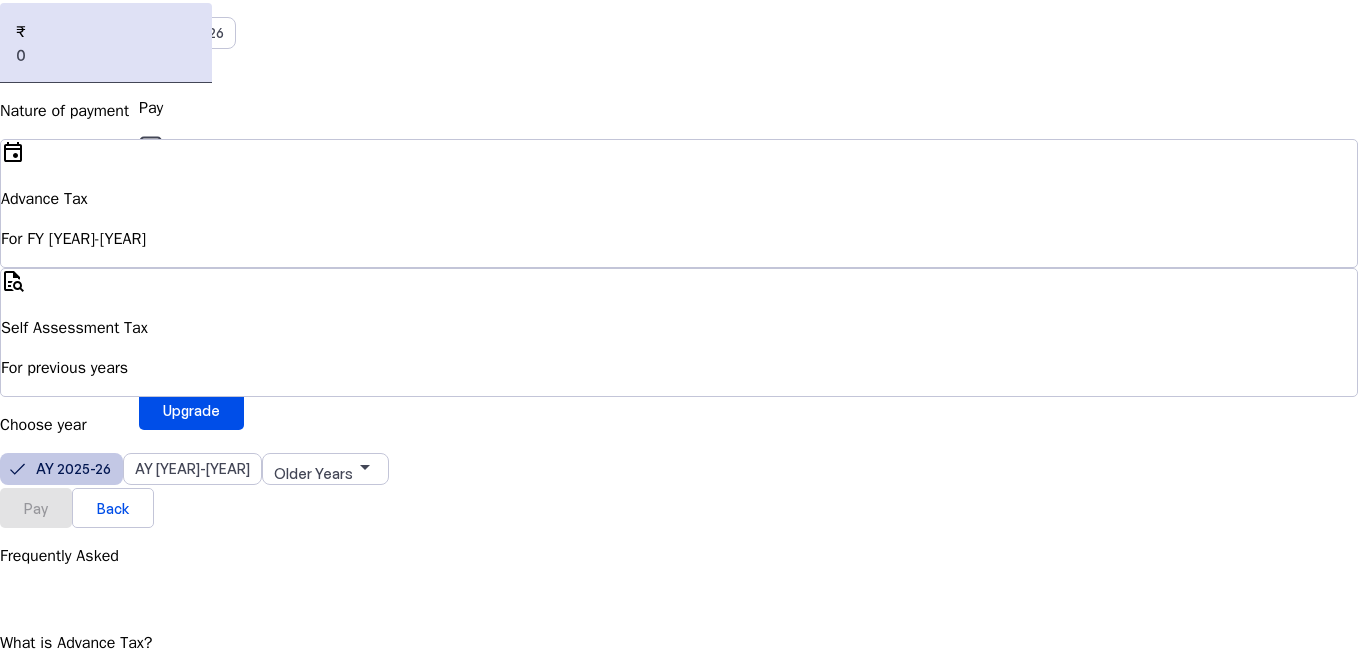 click on "AY 2025-26" at bounding box center (73, 468) 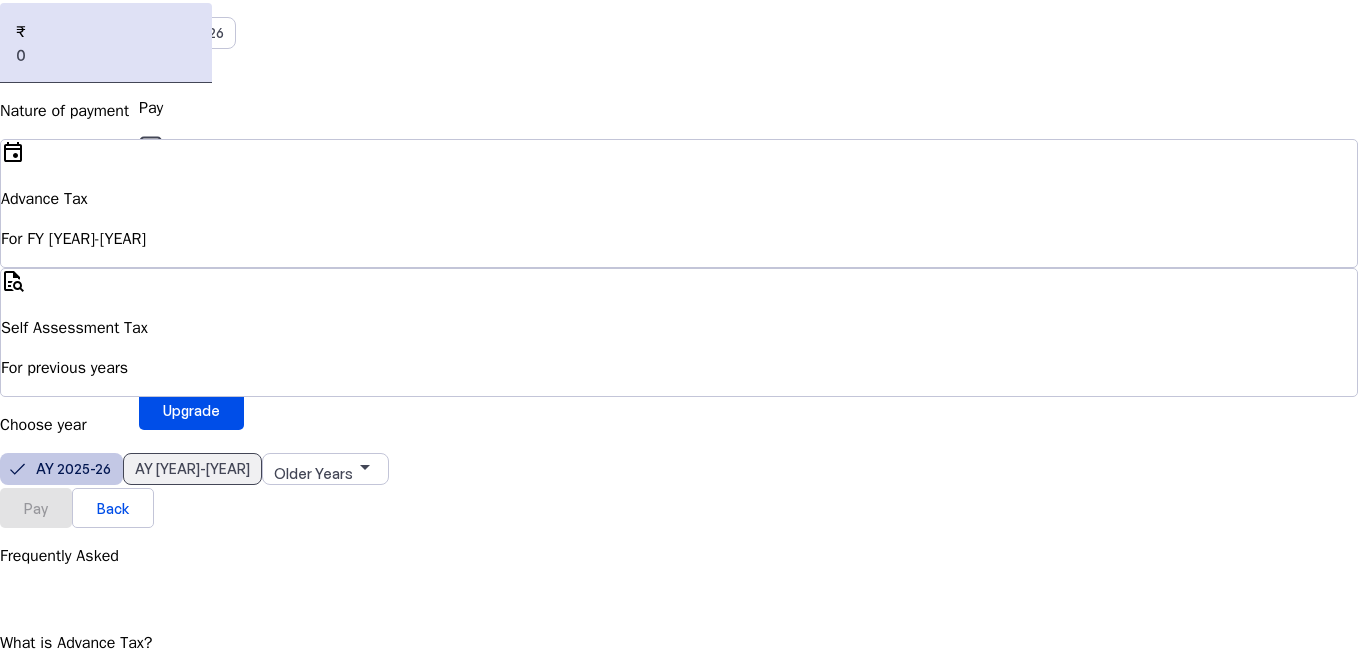 click on "AY [YEAR]-[YEAR]" at bounding box center [192, 468] 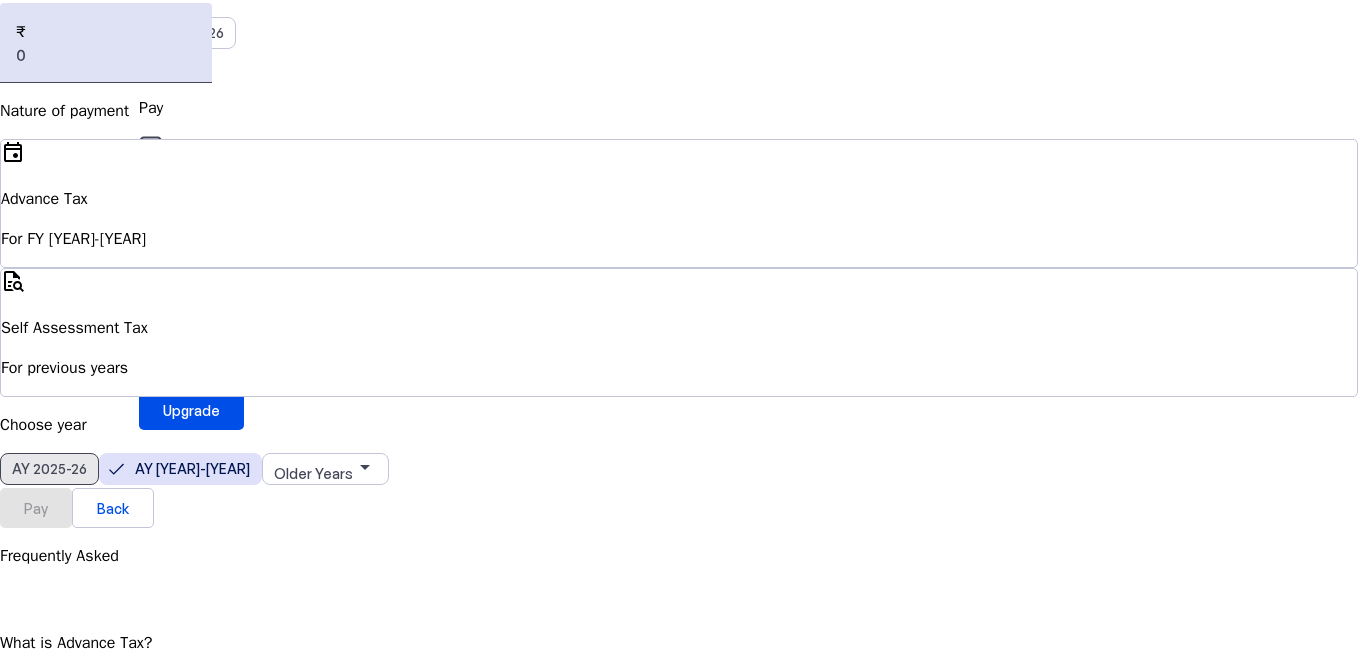 click on "AY 2025-26" at bounding box center (49, 468) 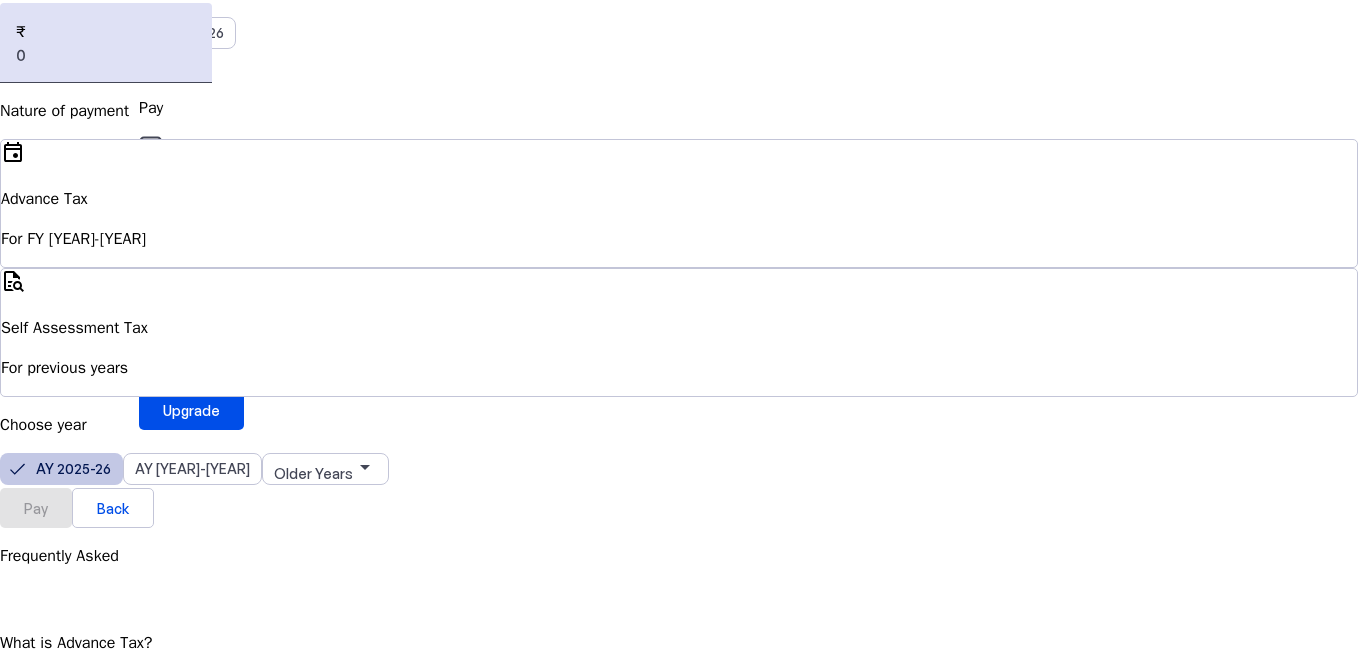 click on "Pay" at bounding box center [36, 507] 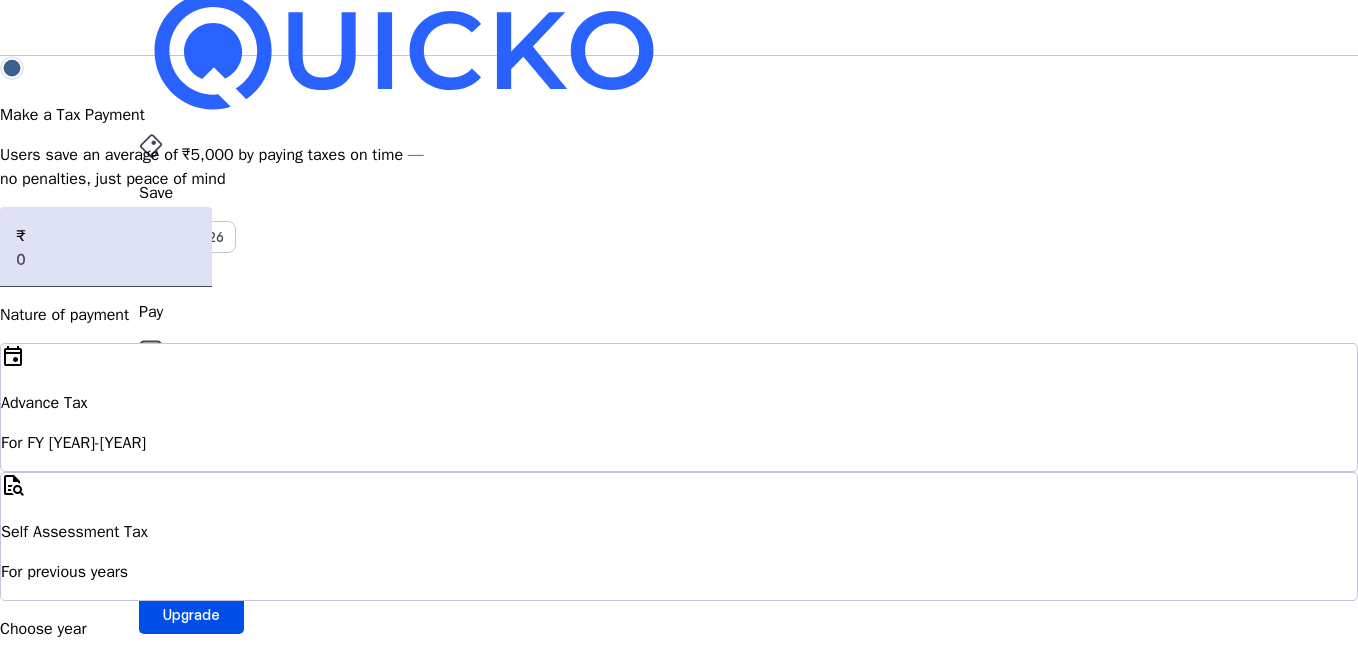 scroll, scrollTop: 0, scrollLeft: 0, axis: both 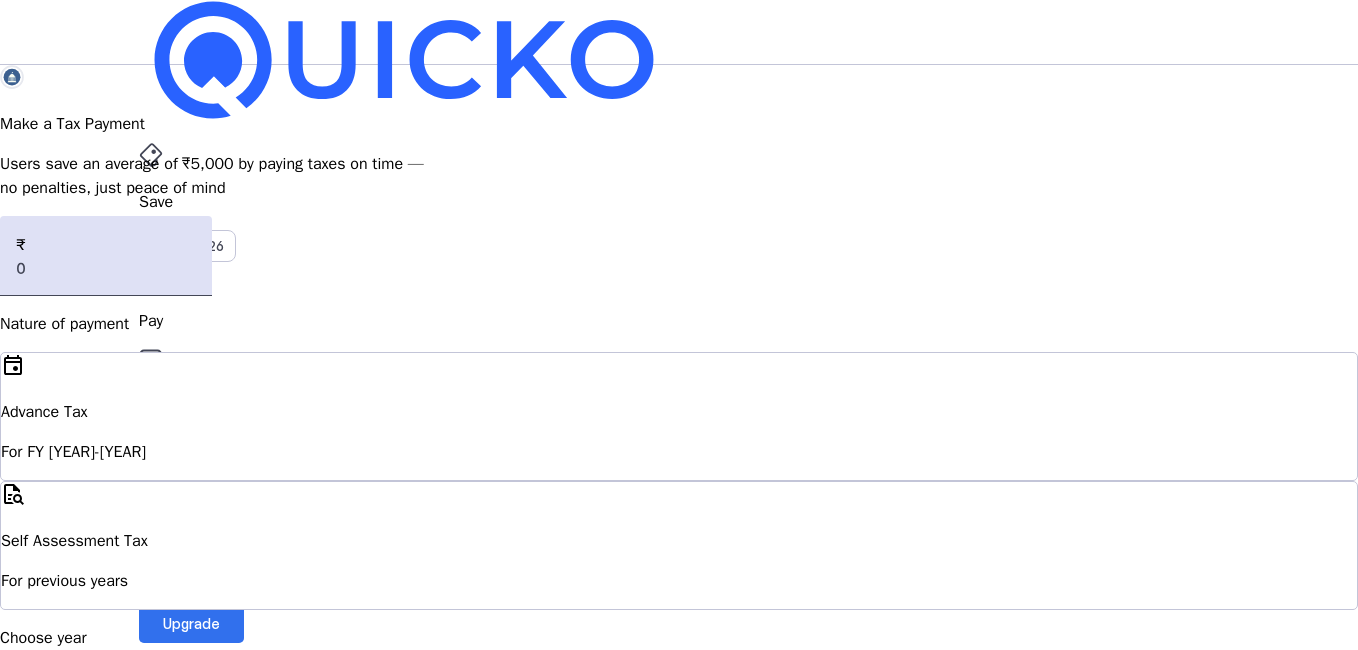click on "Upgrade" at bounding box center [191, 623] 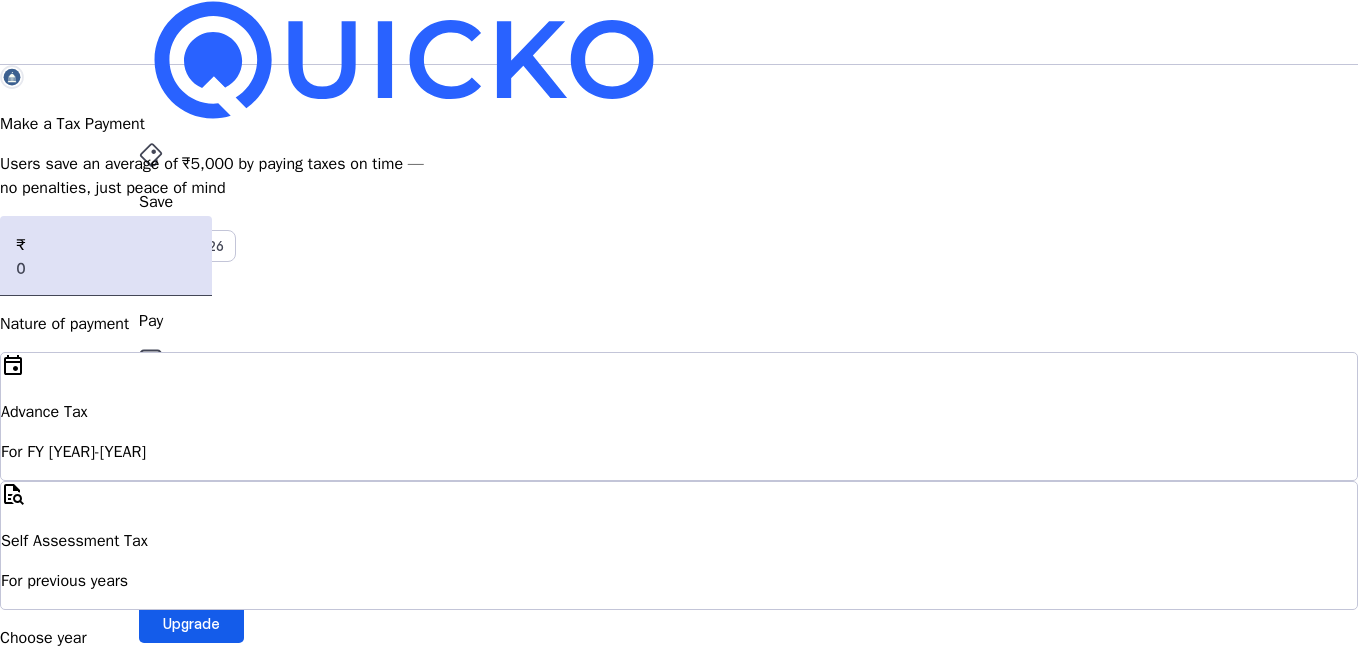 click on "Upgrade" at bounding box center [191, 623] 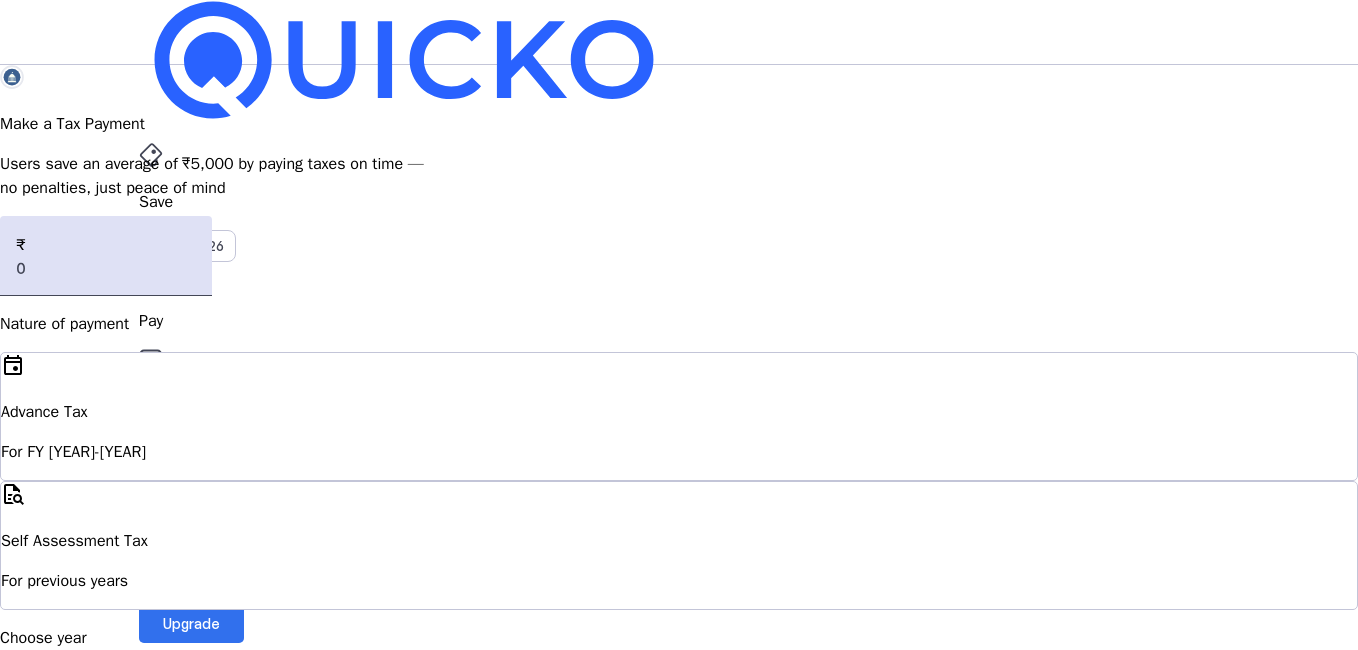click on "Upgrade" at bounding box center [191, 623] 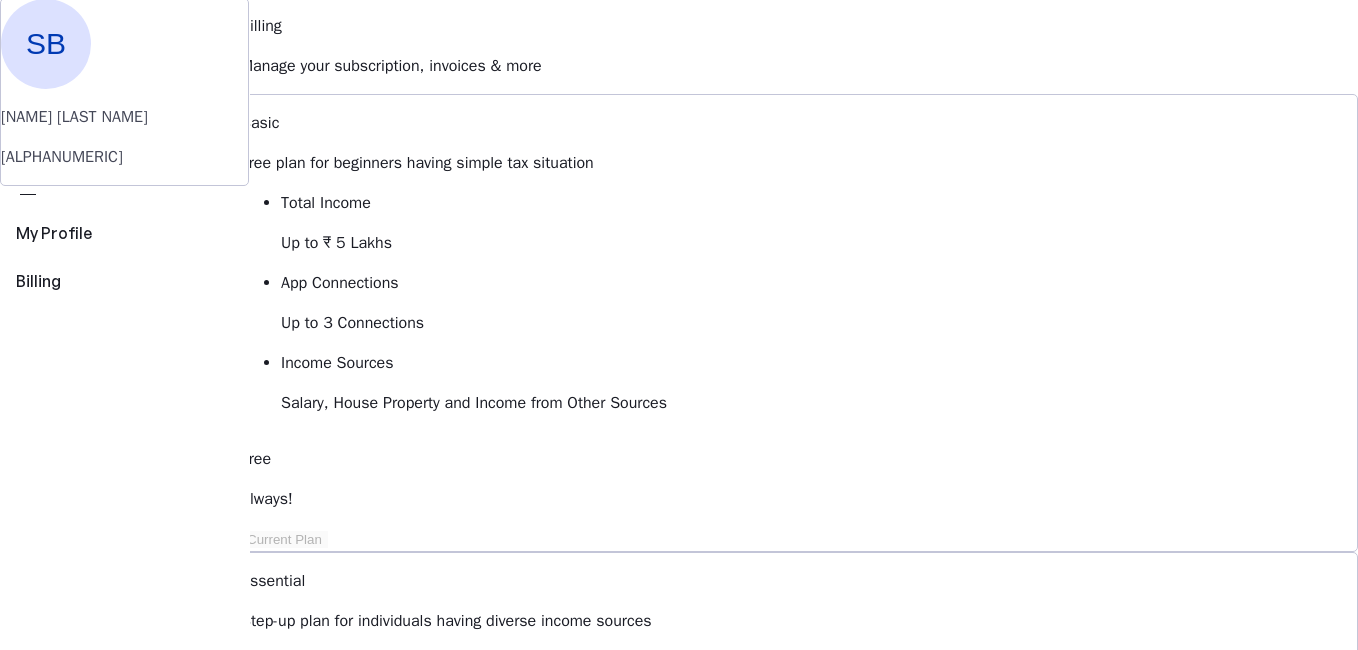 scroll, scrollTop: 100, scrollLeft: 0, axis: vertical 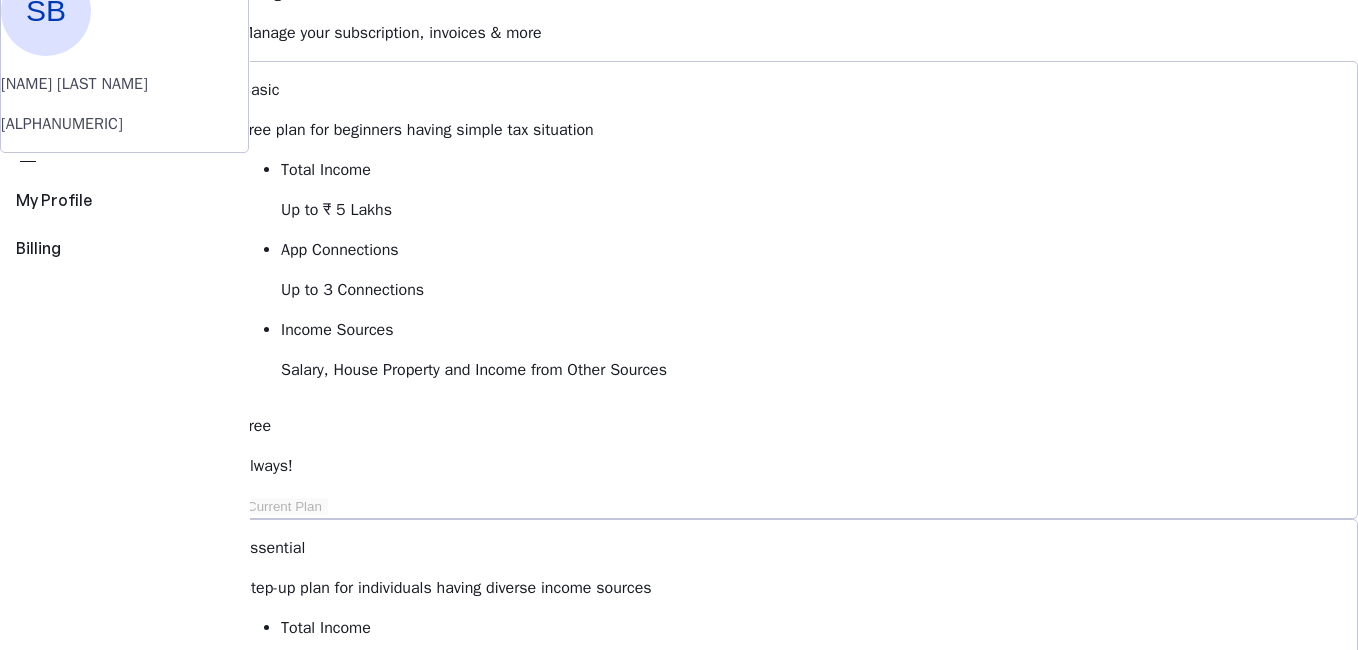 click on "Salary, House Property and Income from Other Sources" at bounding box center (819, 210) 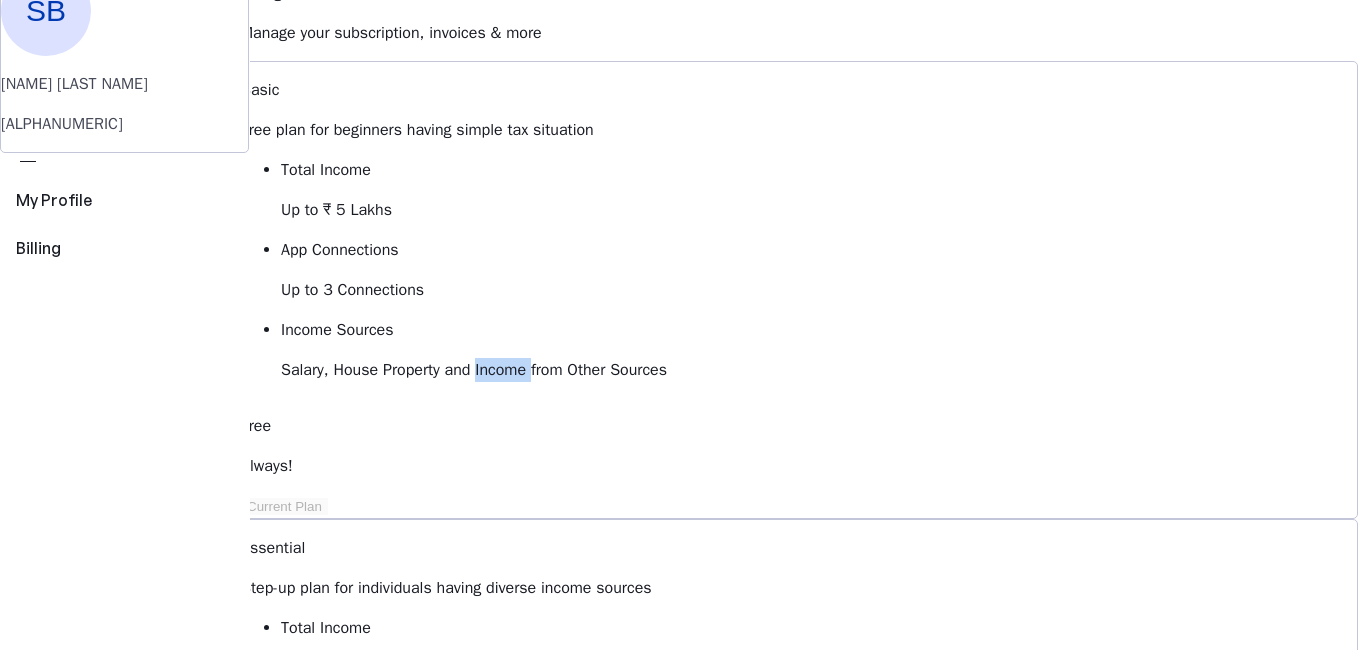 click on "Salary, House Property and Income from Other Sources" at bounding box center [819, 210] 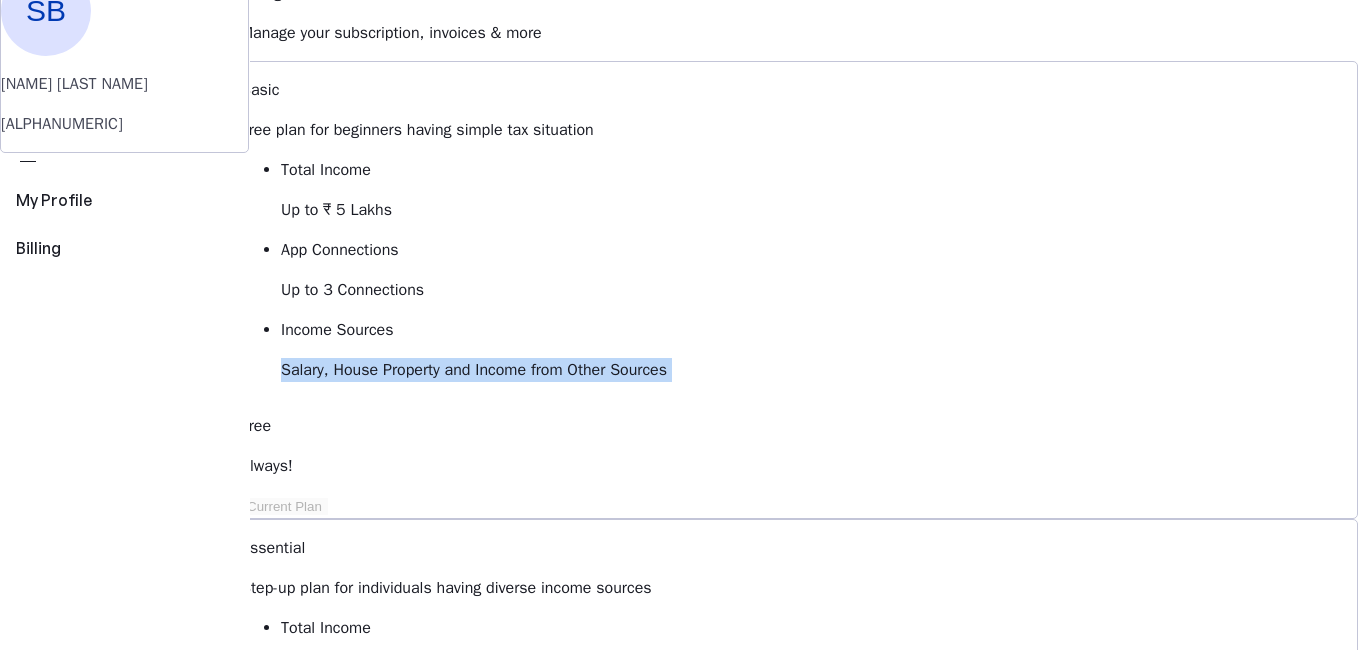 click on "Salary, House Property and Income from Other Sources" at bounding box center (819, 210) 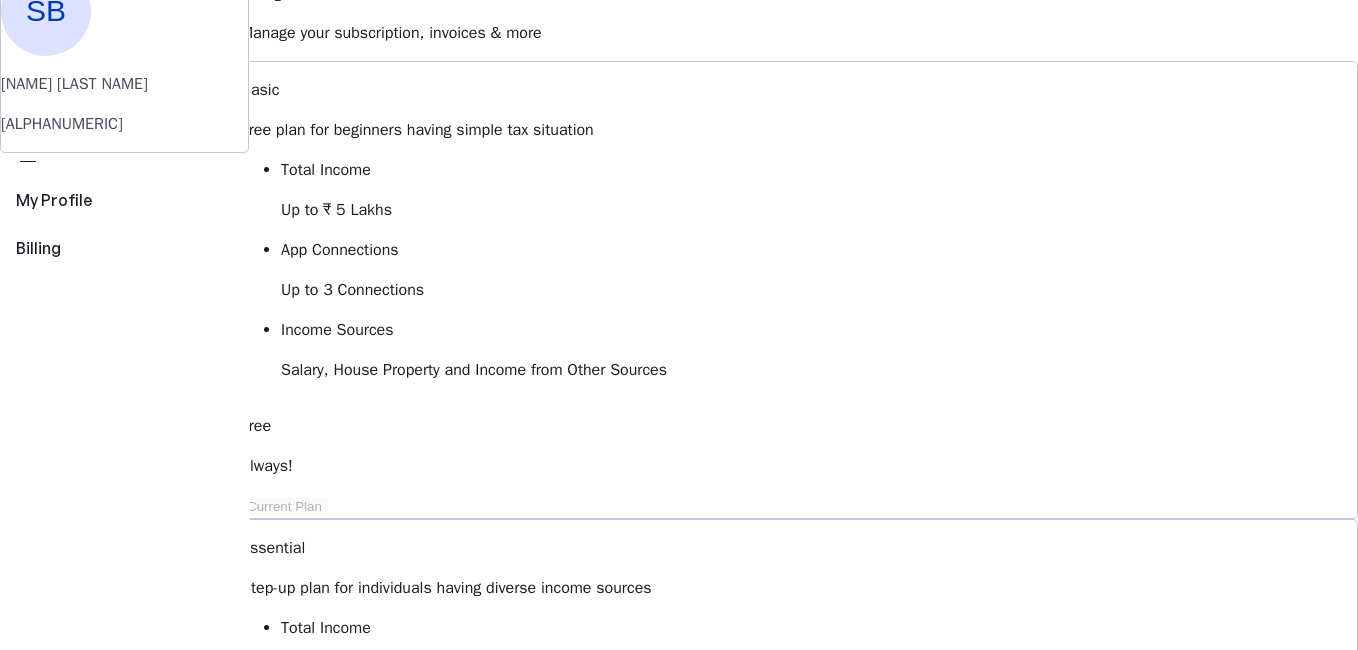 click on "Essential Step-up plan for individuals having diverse income sources Total Income Up to ₹10 Lakhs App Connections Up to 5 Connections Income Sources Basic plus Capital Gains and Business & Profession Starts at ₹ 149 per month, billed annually Upgrade to Essential" at bounding box center [799, 776] 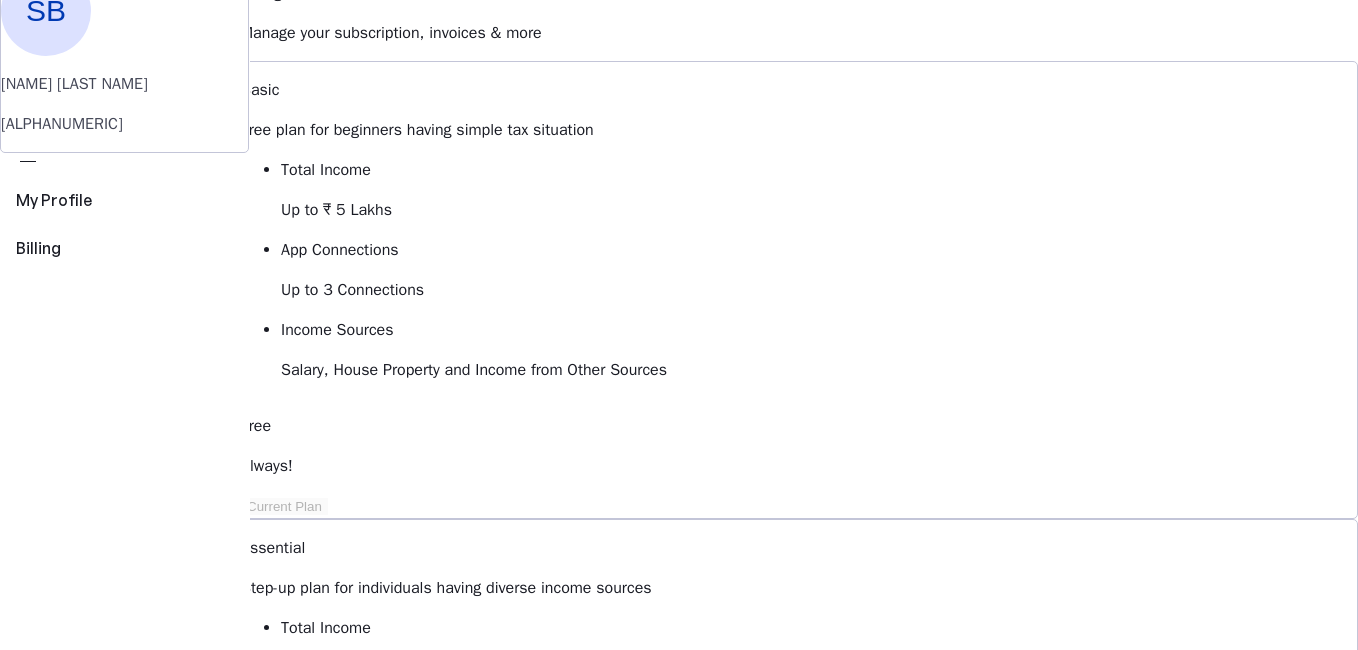 click on "Upgrade to Essential" at bounding box center (335, 1012) 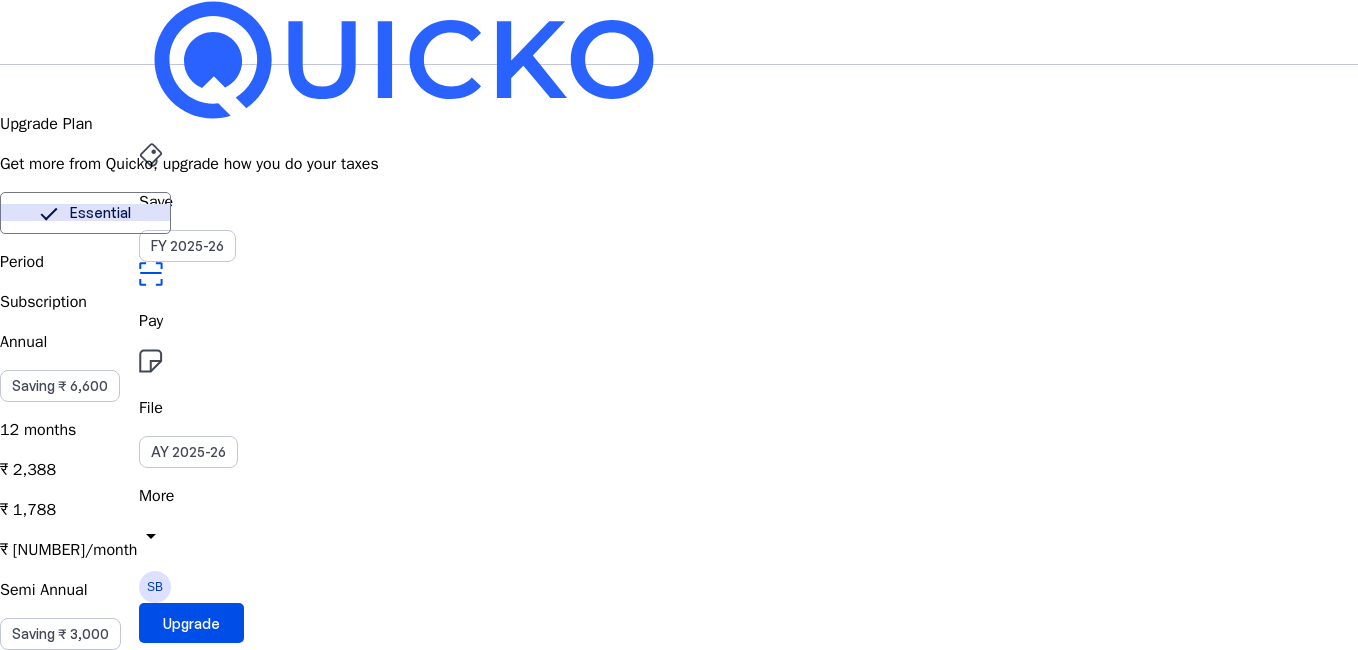 click on "Elite" at bounding box center (255, 213) 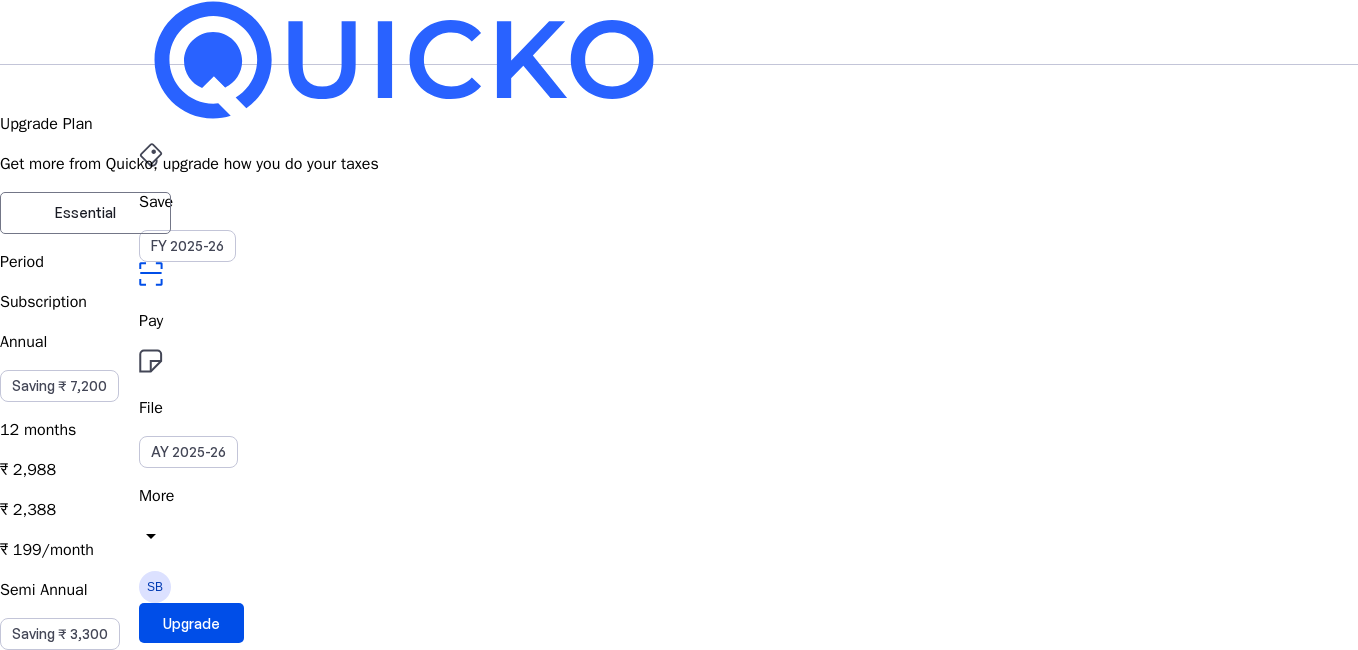 click on "Essential" at bounding box center (85, 213) 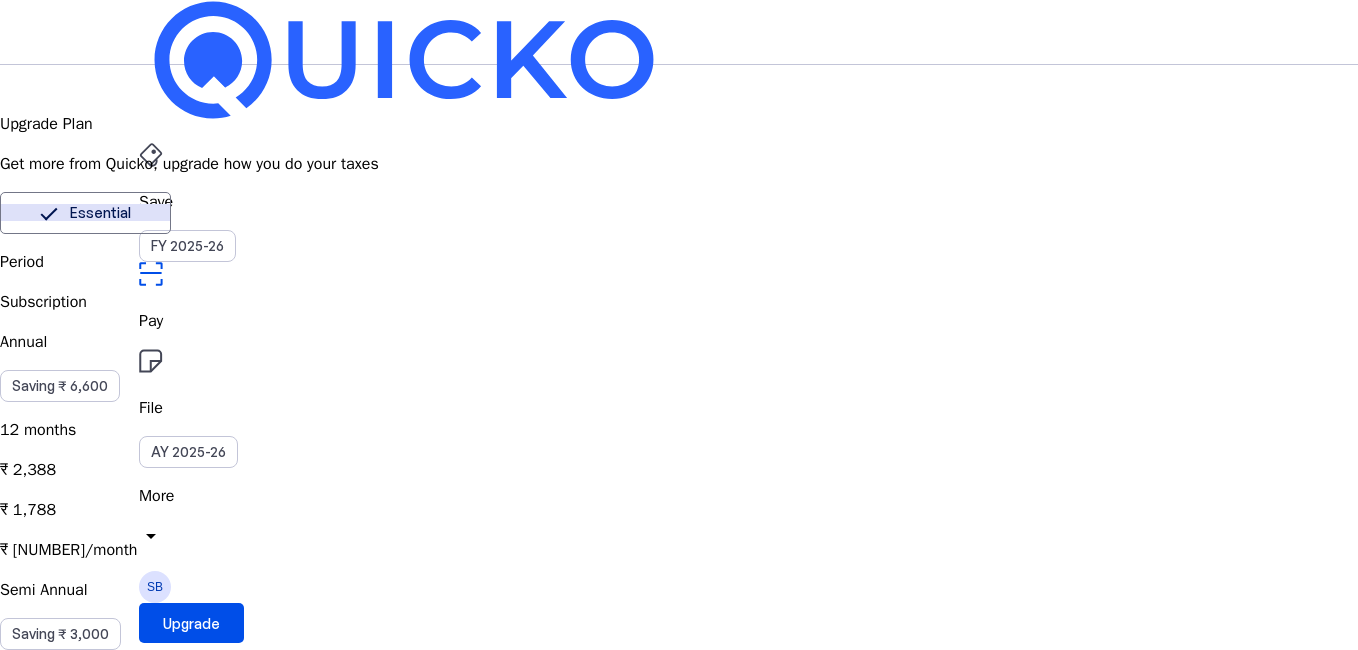 click on "Elite" at bounding box center [255, 213] 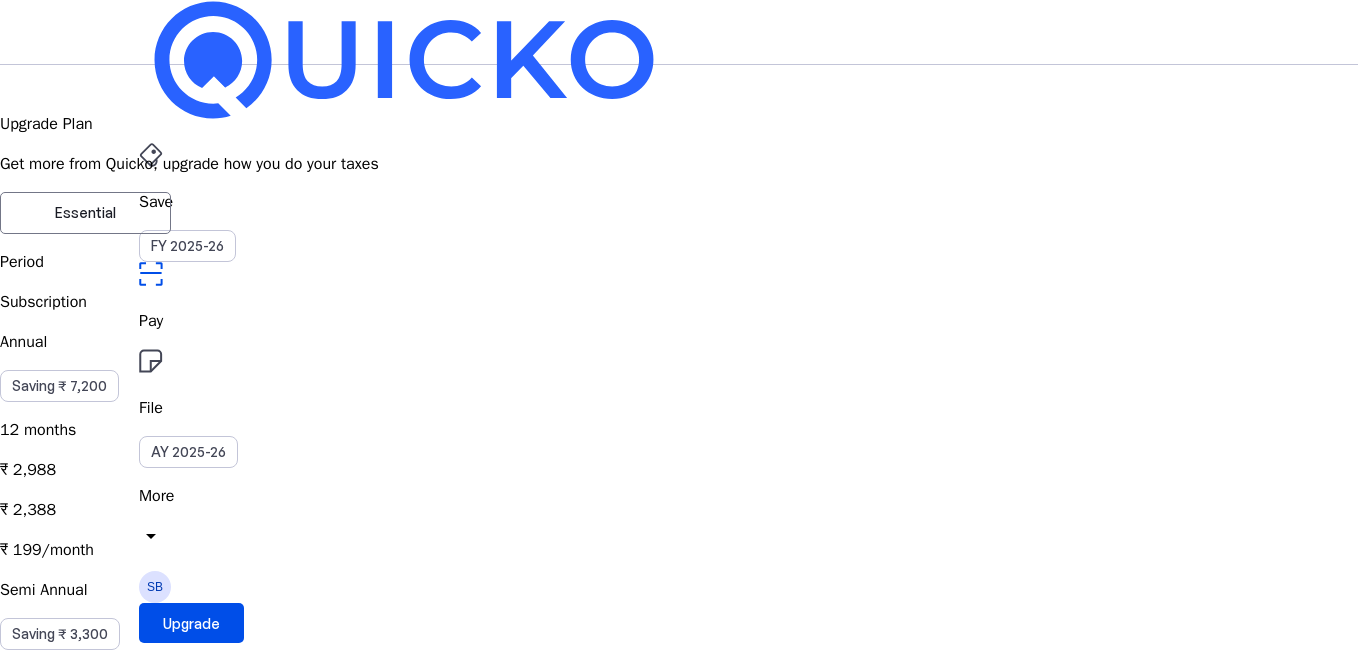 click on "Essential" at bounding box center (85, 213) 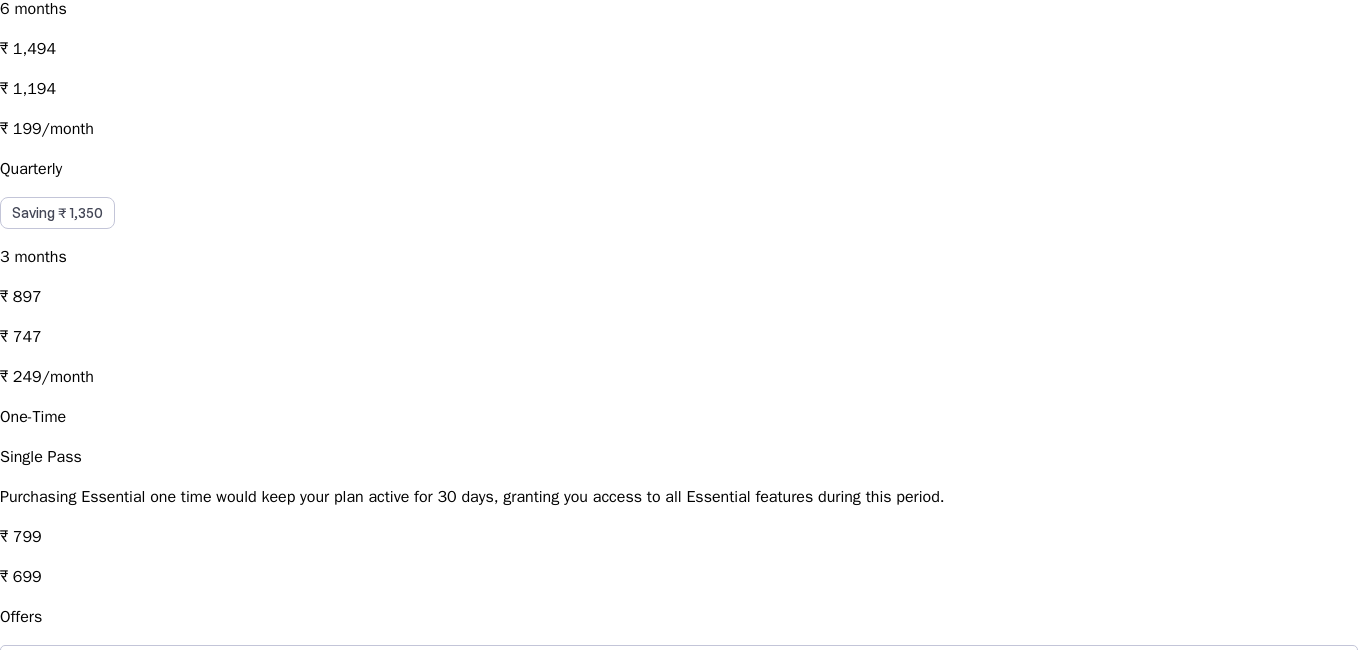scroll, scrollTop: 700, scrollLeft: 0, axis: vertical 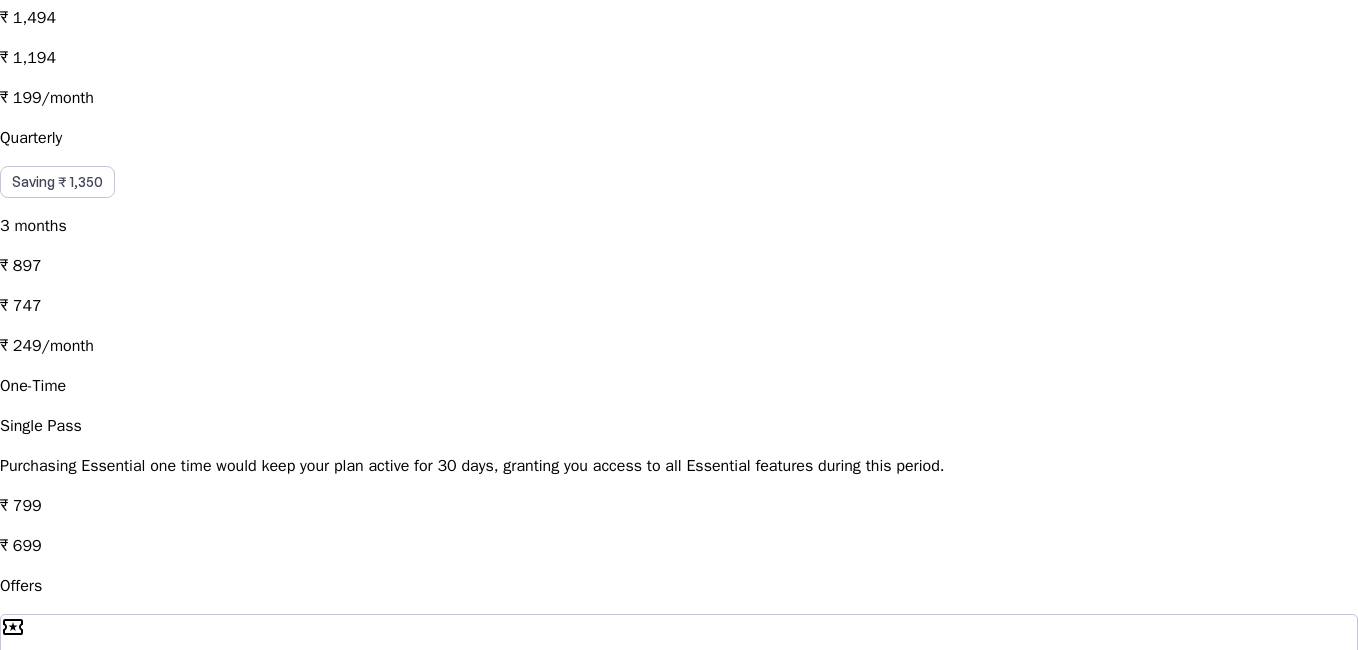 click on "chevron_right" at bounding box center [13, 714] 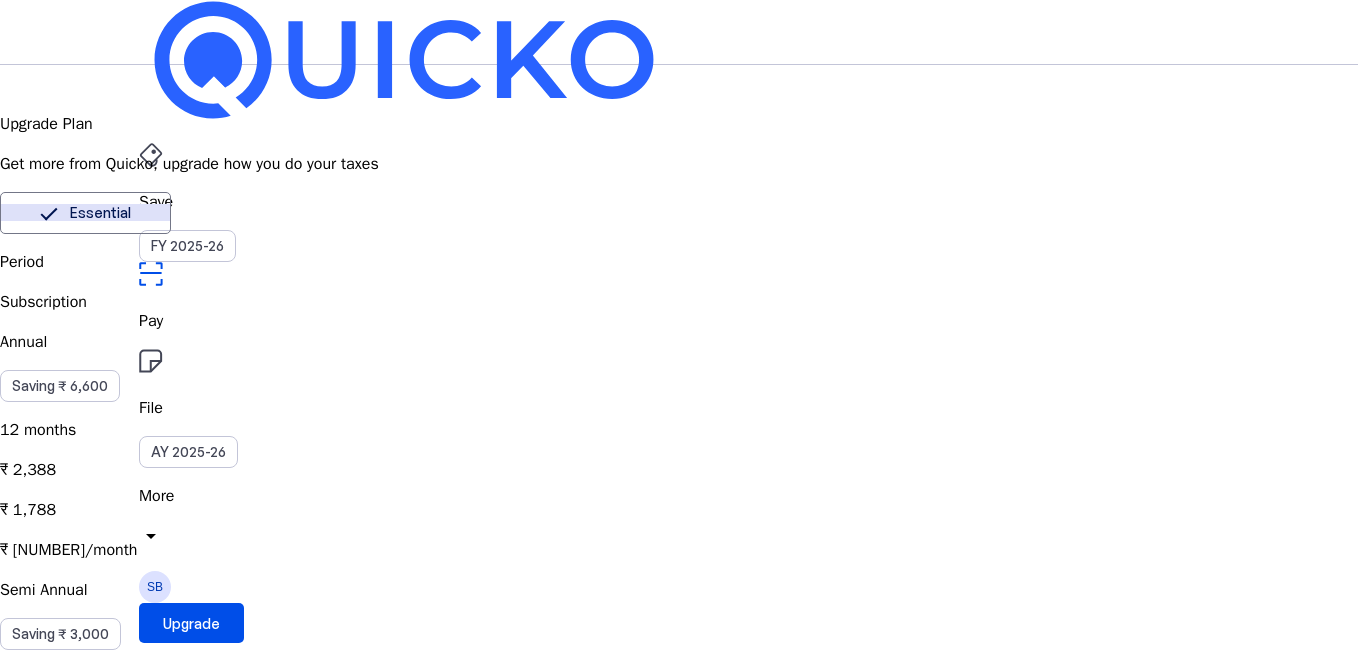 click on "cancel" at bounding box center [12, 2420] 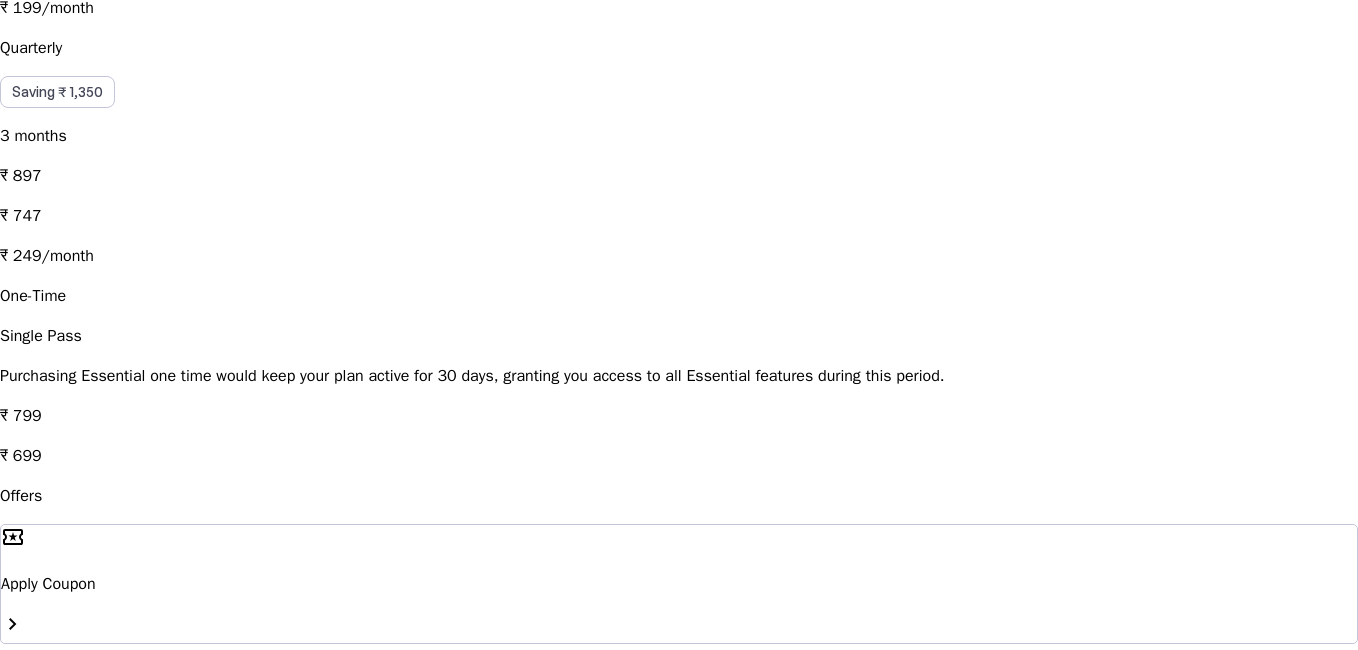 scroll, scrollTop: 813, scrollLeft: 0, axis: vertical 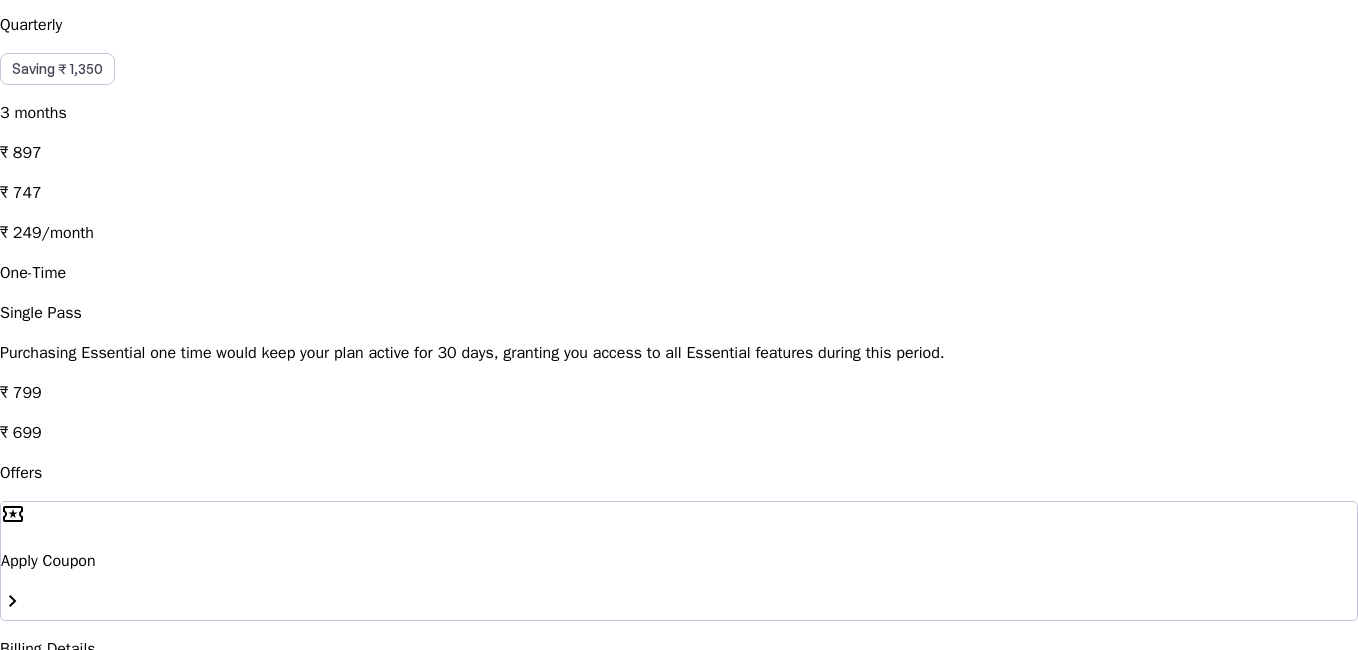 click at bounding box center (191, 761) 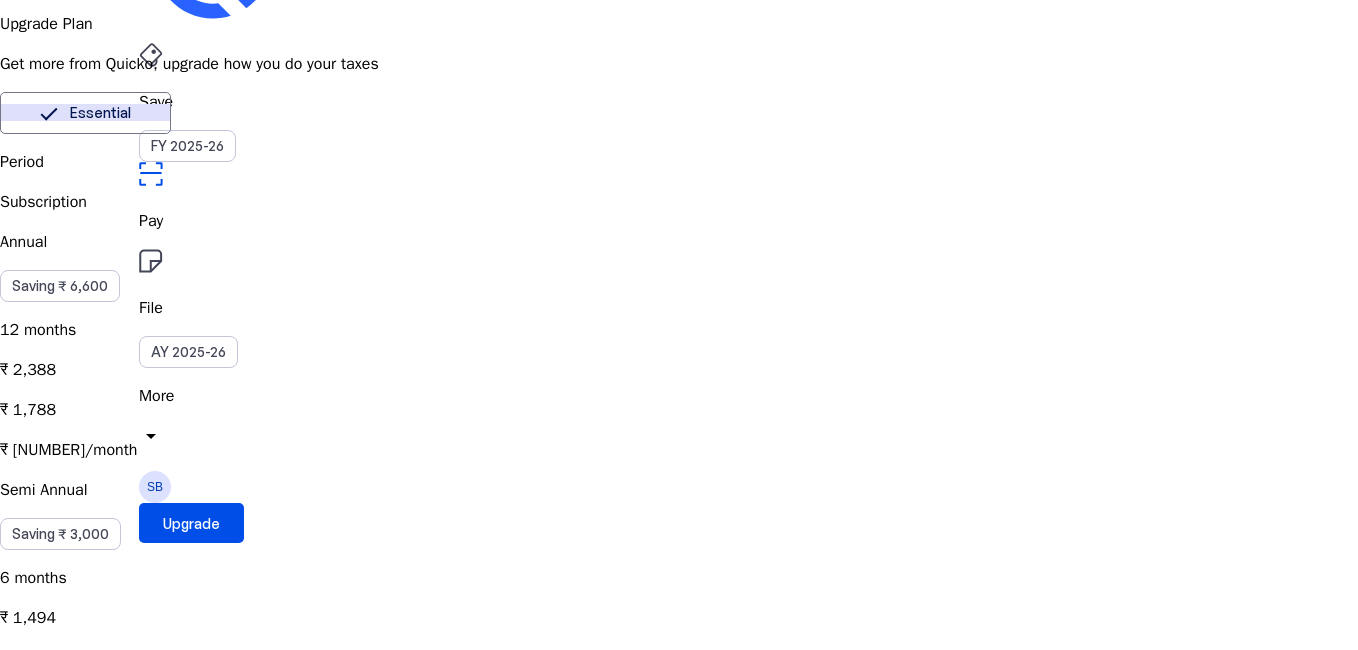 scroll, scrollTop: 0, scrollLeft: 0, axis: both 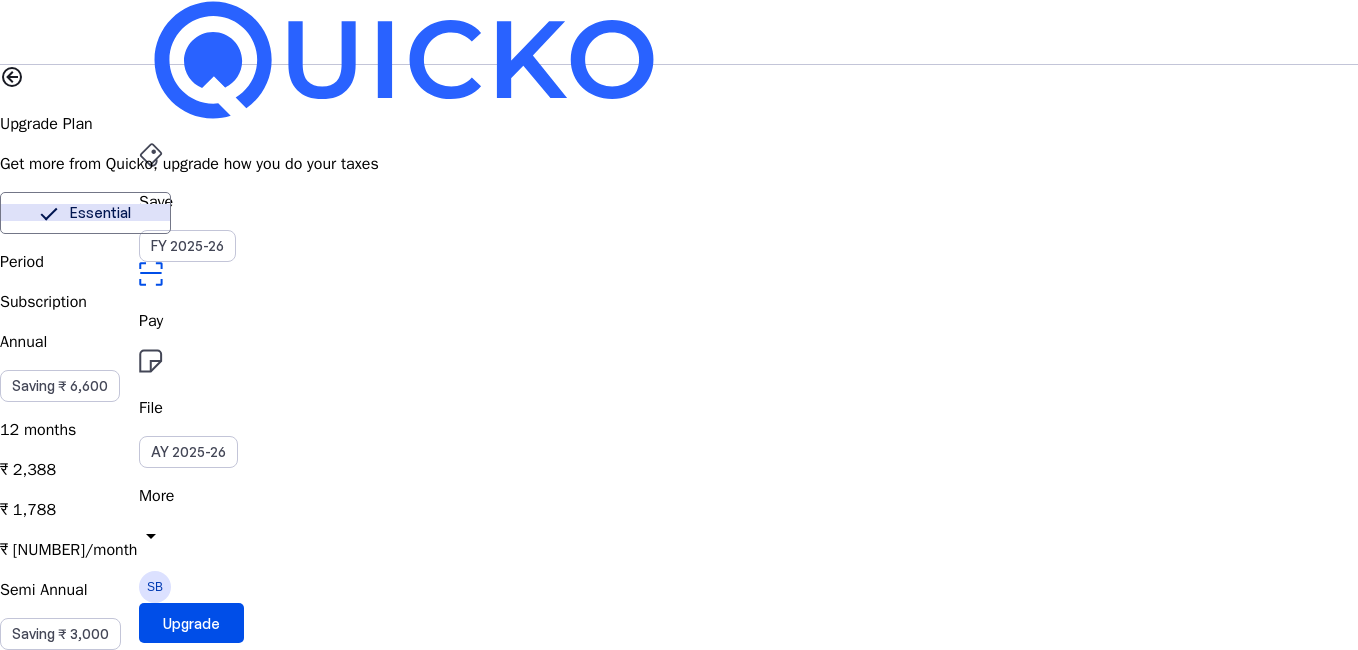 click at bounding box center (12, 77) 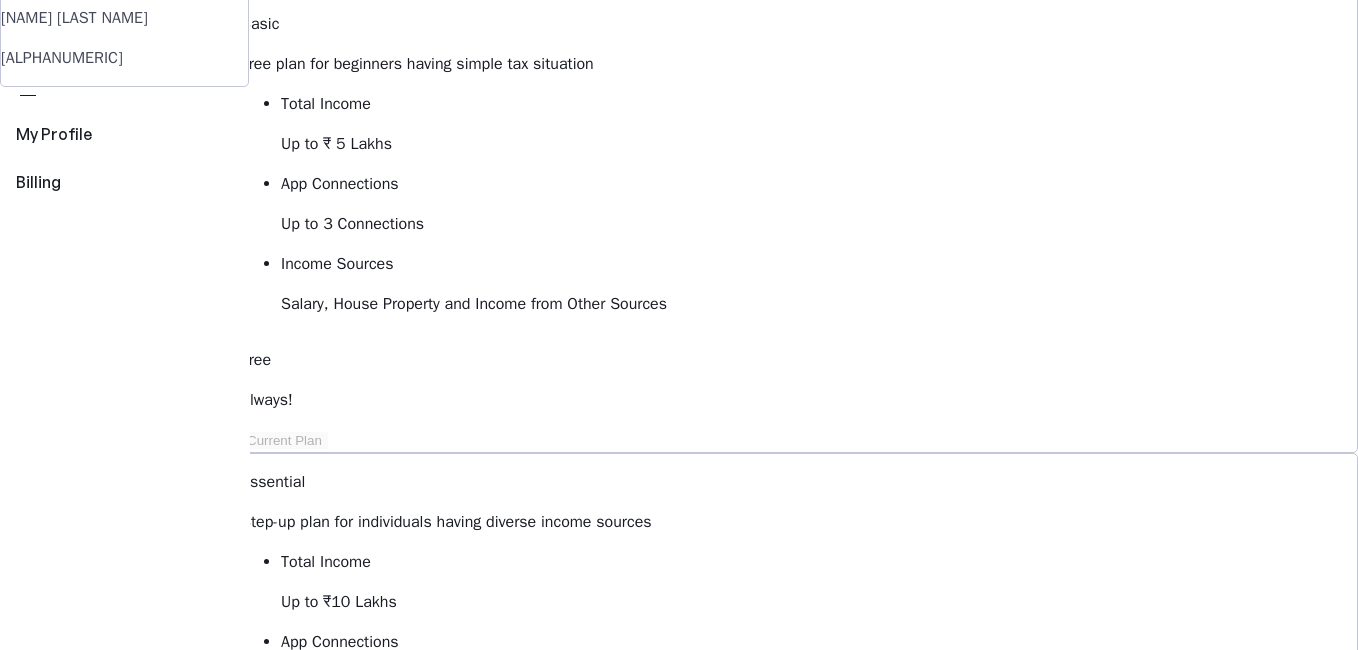 scroll, scrollTop: 200, scrollLeft: 0, axis: vertical 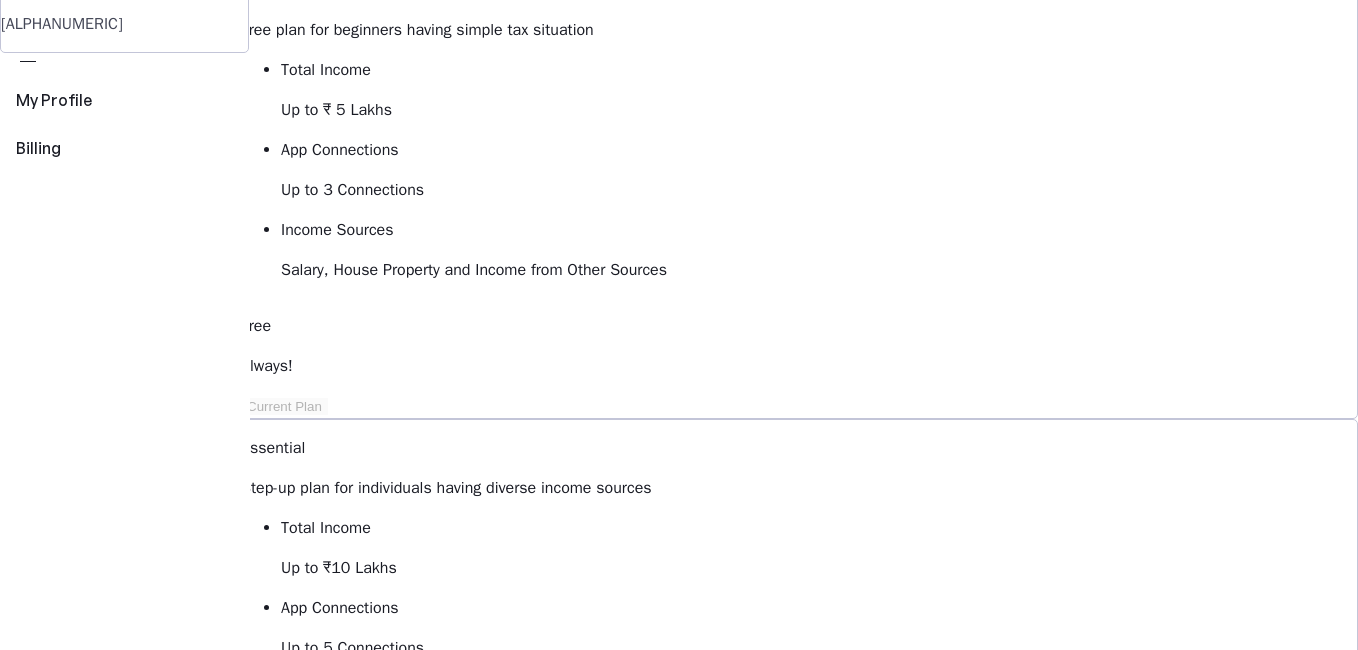click on "Billing Manage your subscription, invoices & more Basic Free plan for beginners having simple tax situation Total Income Up to ₹ 5 Lakhs App Connections Up to 3 Connections Income Sources Salary, House Property and Income from Other Sources Free Always! Current Plan Essential Step-up plan for individuals having diverse income sources Total Income Up to ₹10 Lakhs App Connections Up to 5 Connections Income Sources Basic plus Capital Gains and Business & Profession Starts at ₹ 149 per month, billed annually Upgrade to Essential Elite Best Value! All-inclusive plan for individuals having hight net worth Total Income Unlimited App Connections Unlimited Income Sources All Income Sources including Foreign Income Starts at ₹ 199 per month, billed annually Upgrade to Elite View Comparison keyboard_arrow_down Billings history Access & download all your bills here chevron_right FAQs What is the validity of the plan? expand_more Will my subscription auto renew? expand_more expand_more expand_more" at bounding box center (799, 973) 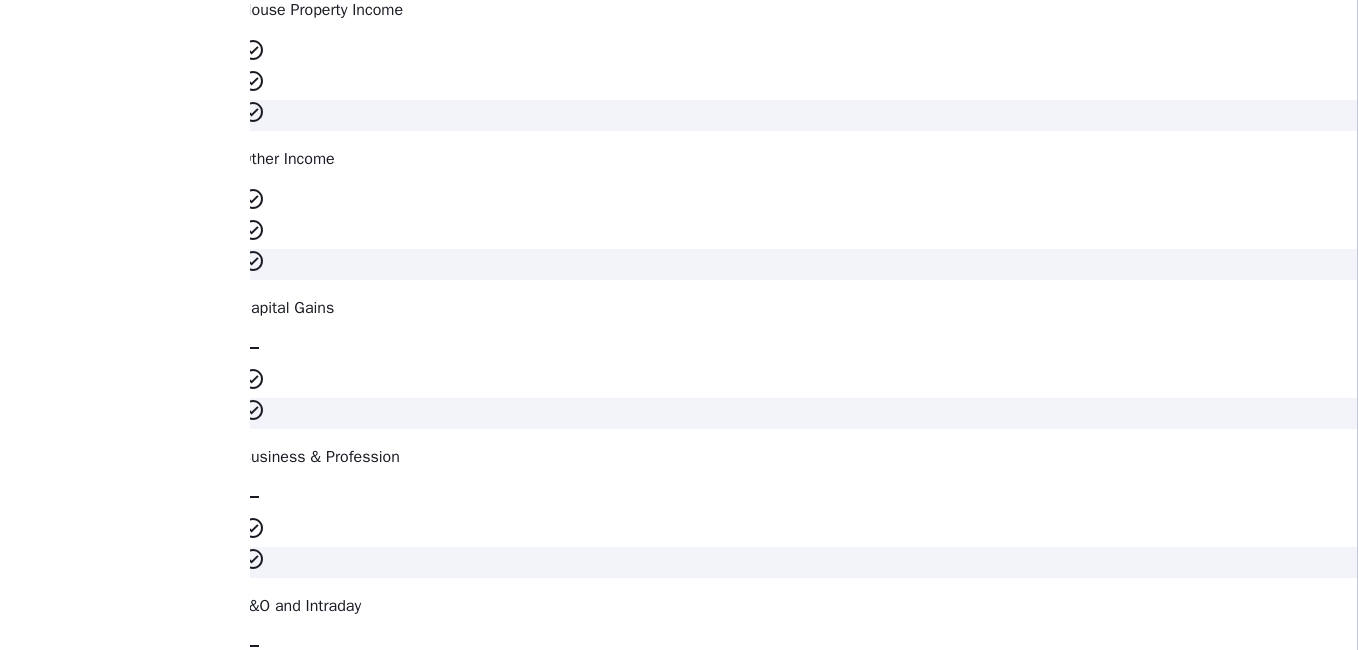 scroll, scrollTop: 3300, scrollLeft: 0, axis: vertical 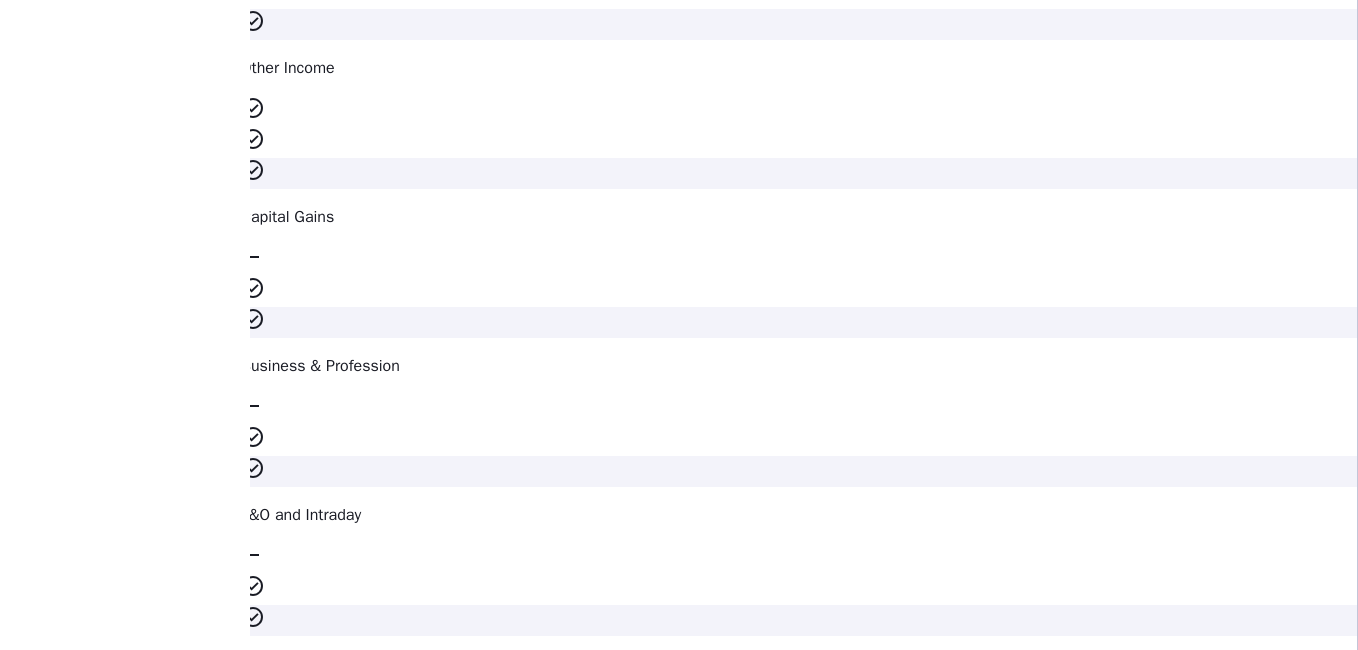 click on "Will my subscription auto renew?" at bounding box center (799, 3222) 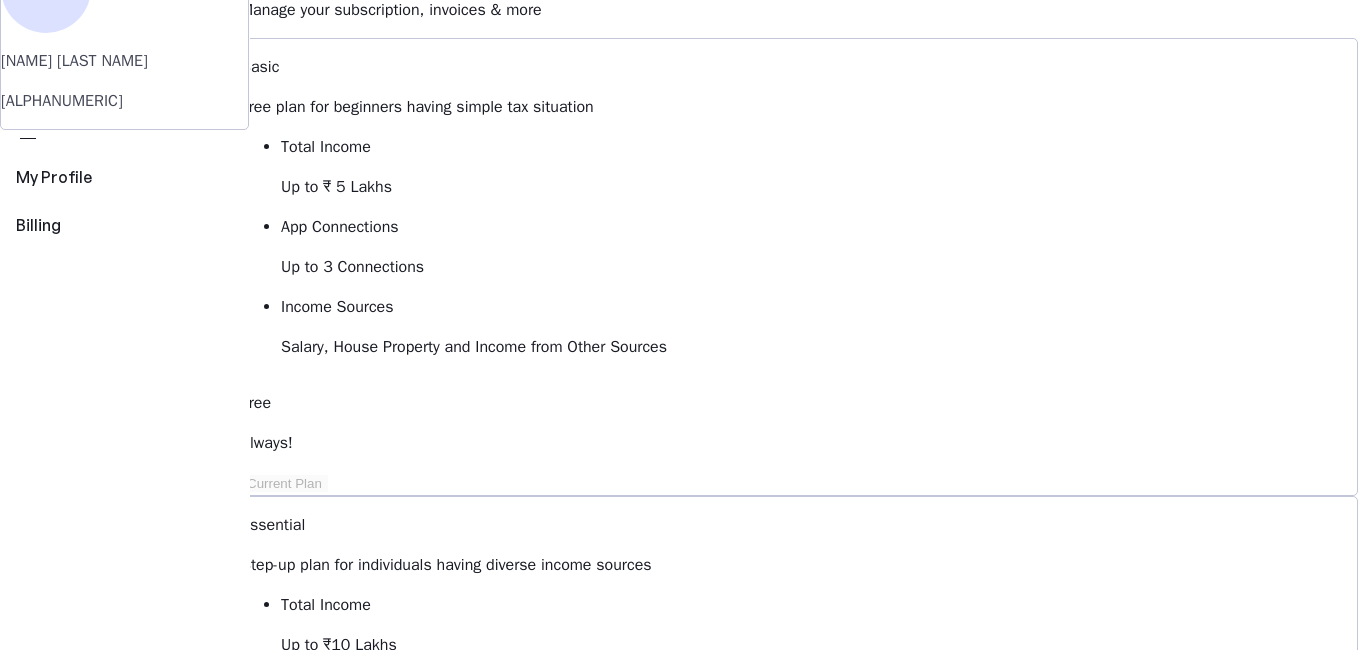 scroll, scrollTop: 100, scrollLeft: 0, axis: vertical 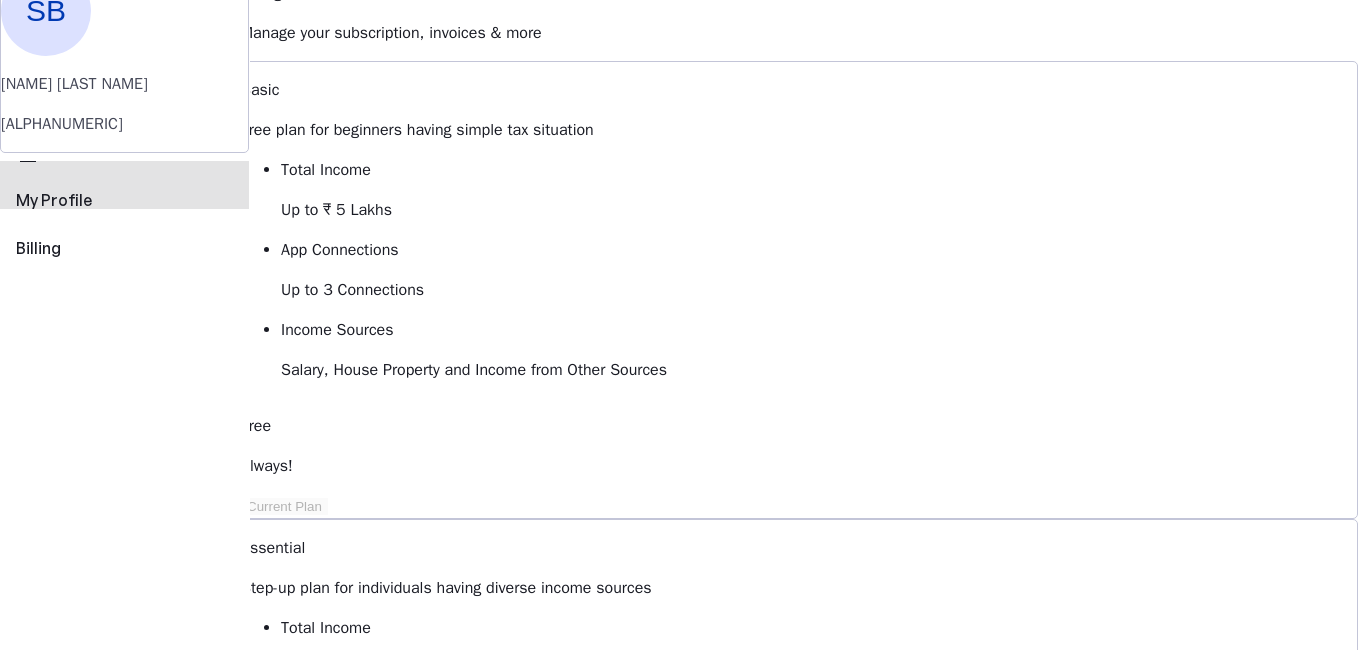 click on "My Profile" at bounding box center [124, 200] 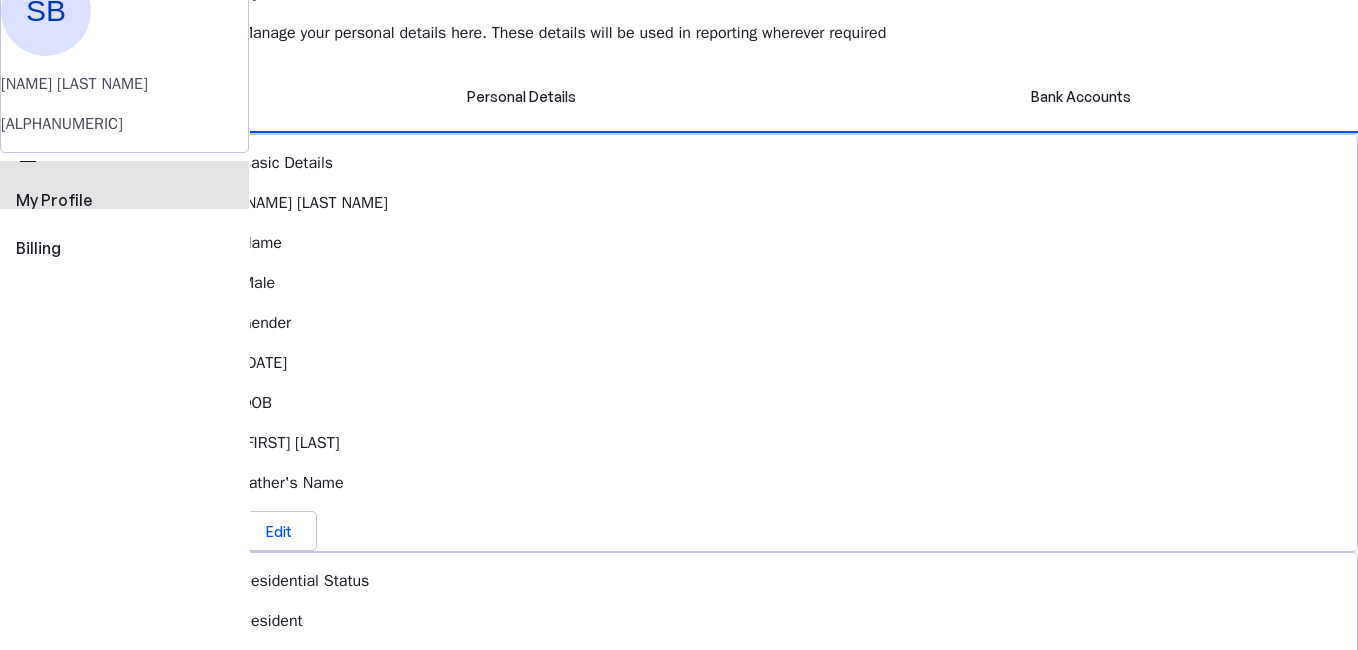scroll, scrollTop: 0, scrollLeft: 0, axis: both 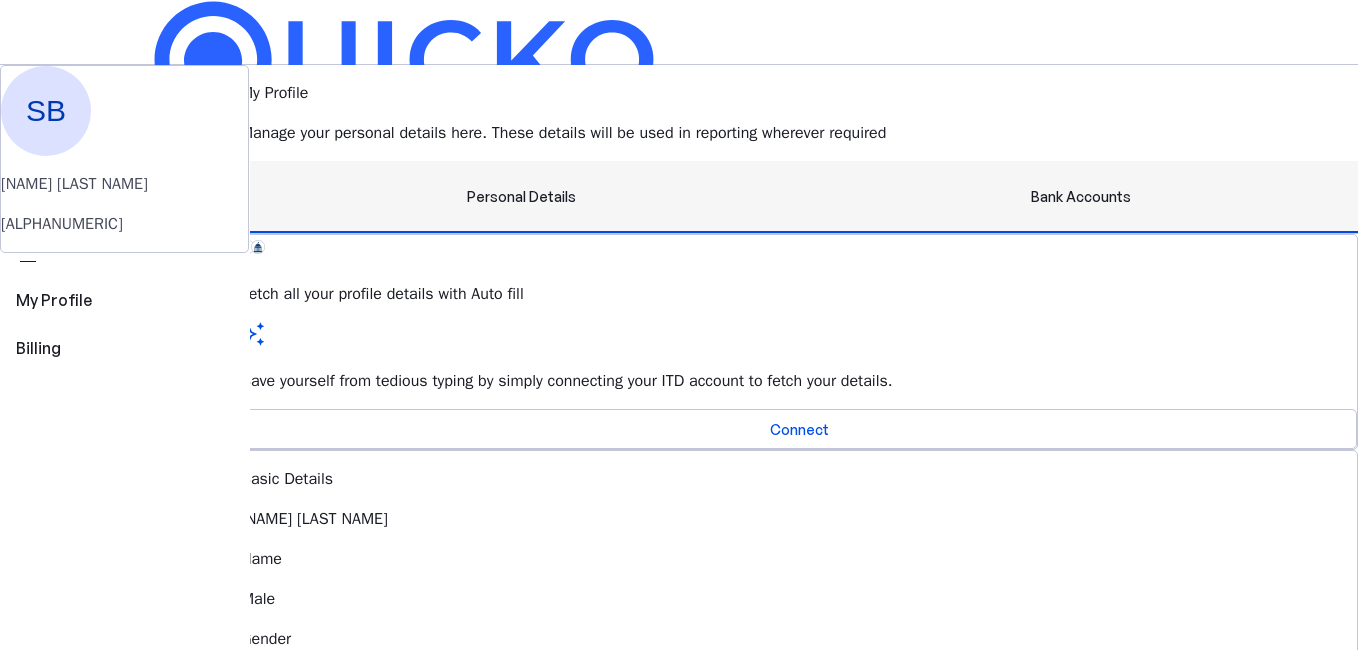 click on "Bank Accounts" at bounding box center (1081, 197) 